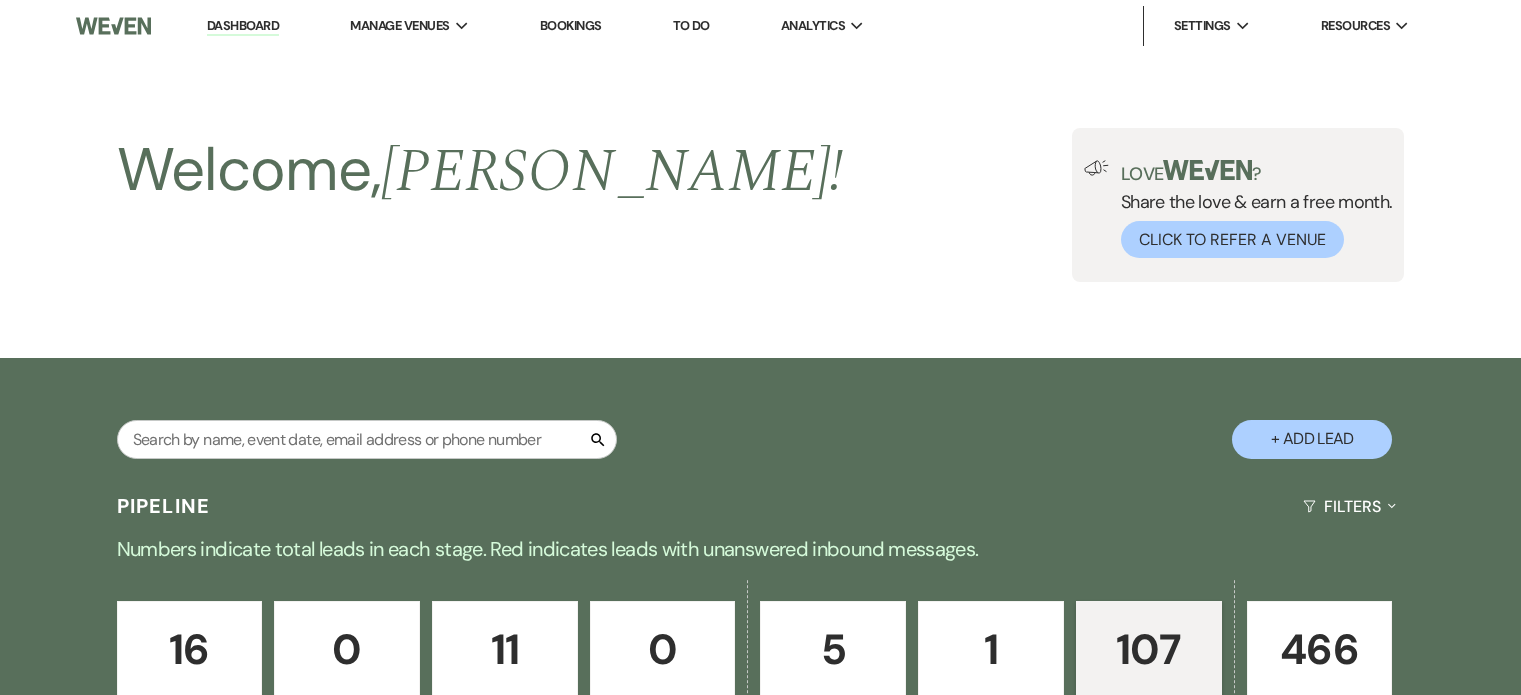 scroll, scrollTop: 12128, scrollLeft: 0, axis: vertical 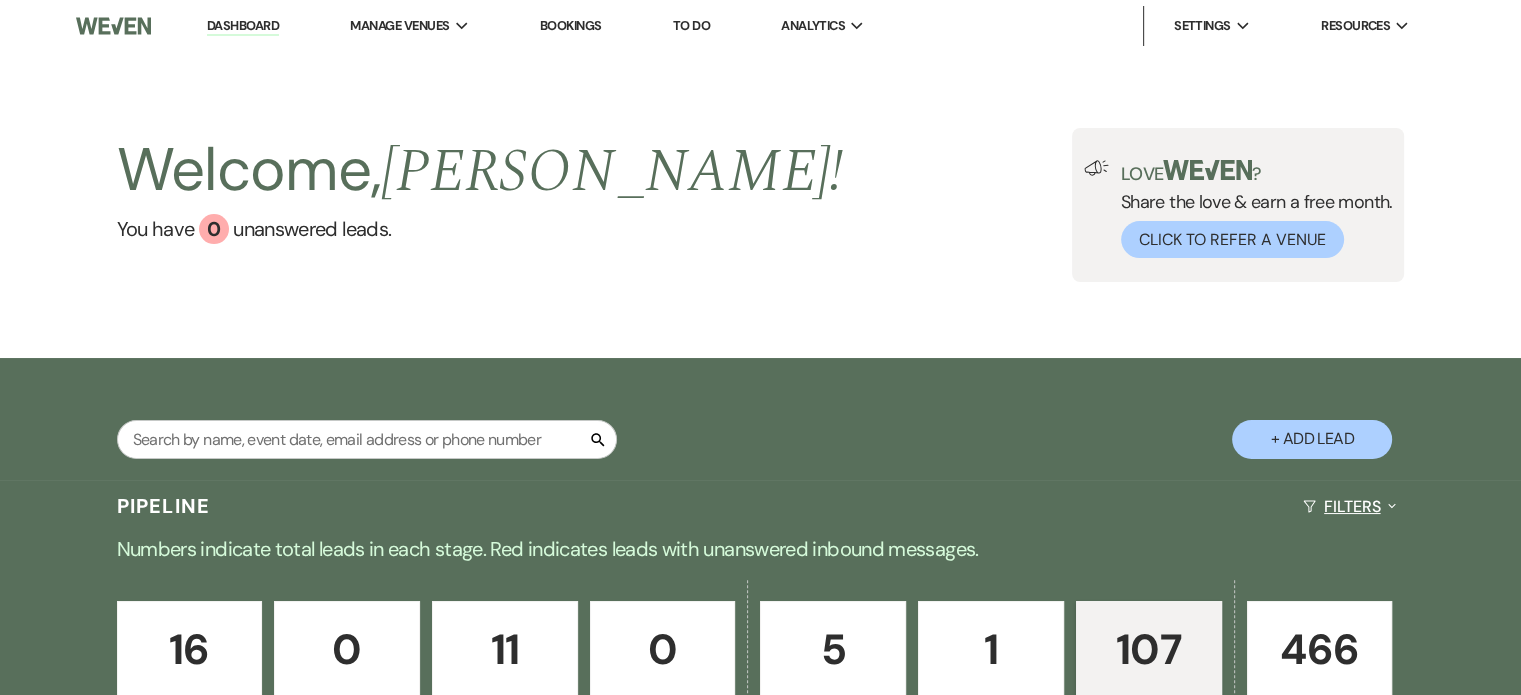 click on "Filters Expand" at bounding box center [1349, 506] 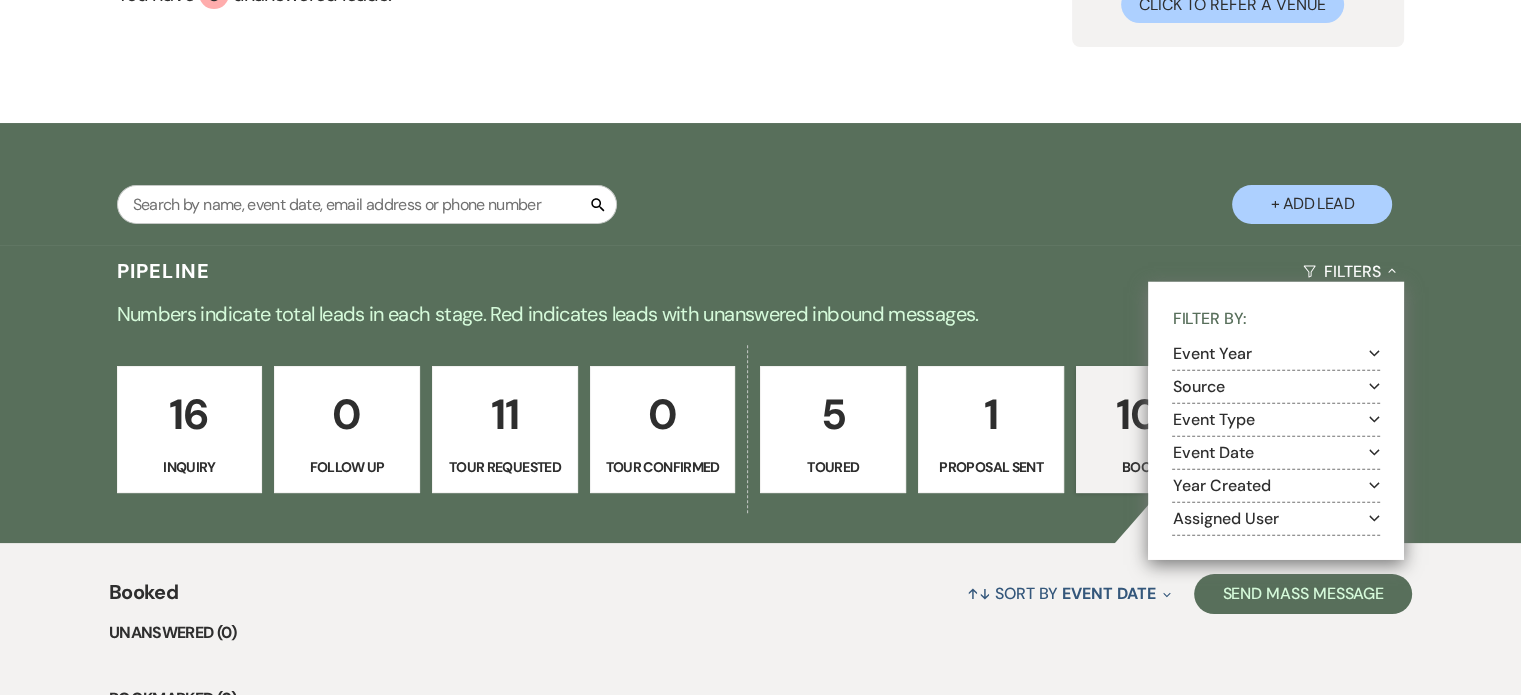 scroll, scrollTop: 300, scrollLeft: 0, axis: vertical 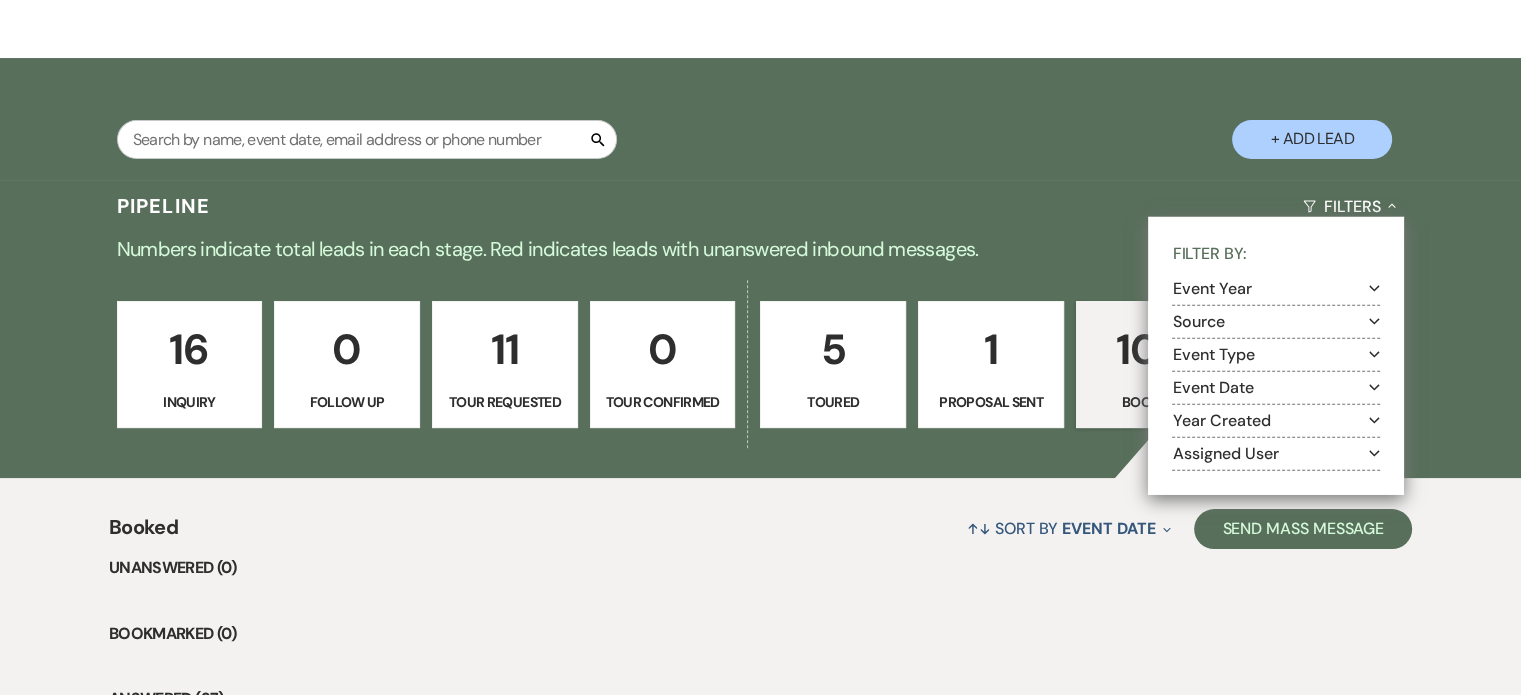 click on "Expand" 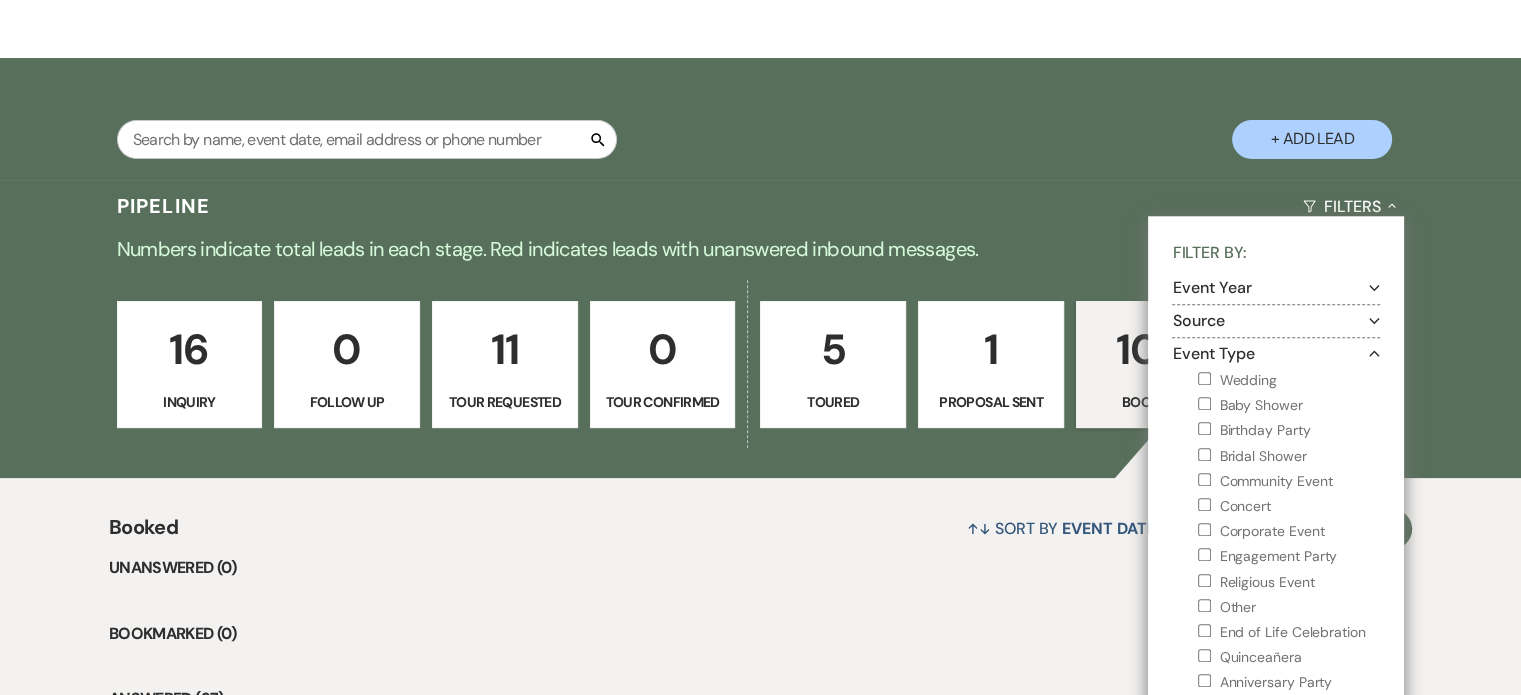 click on "Search + Add Lead" at bounding box center (761, 121) 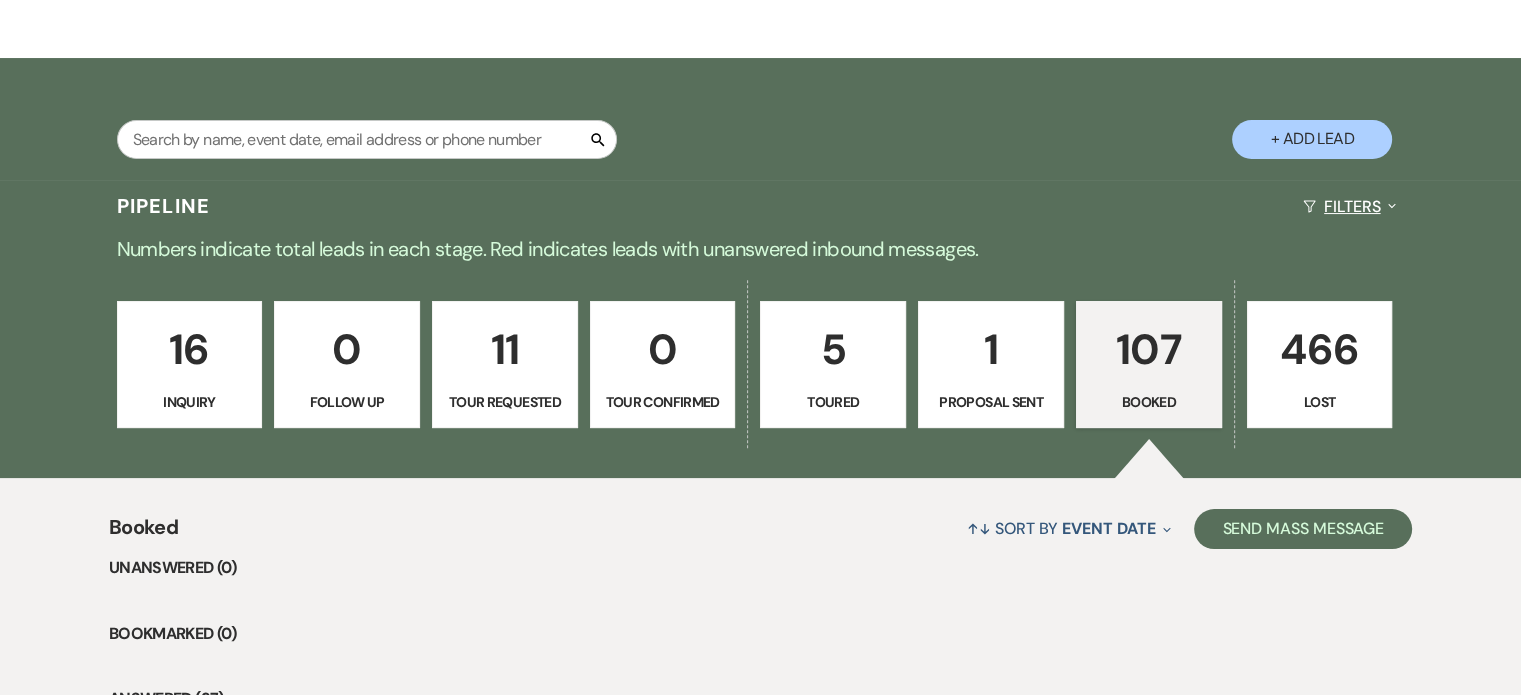 click on "Expand" 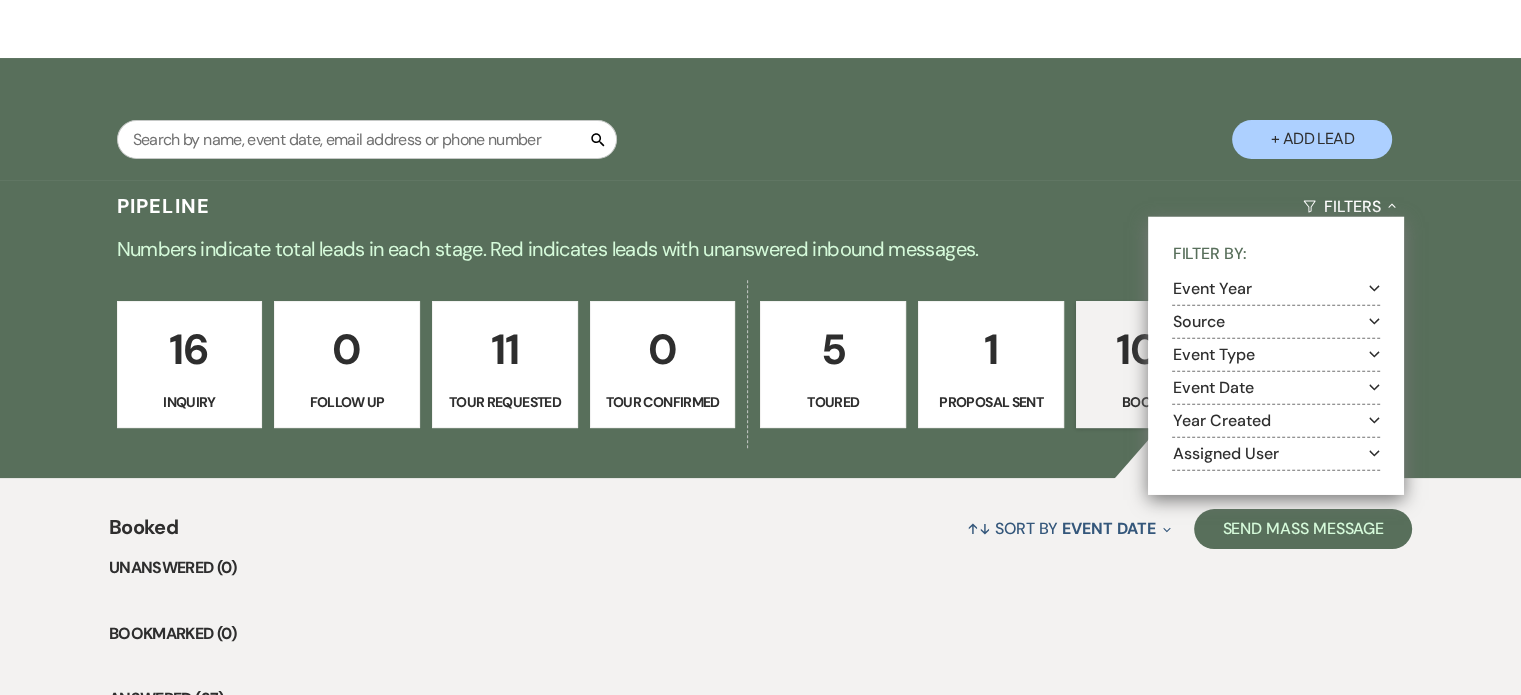 click 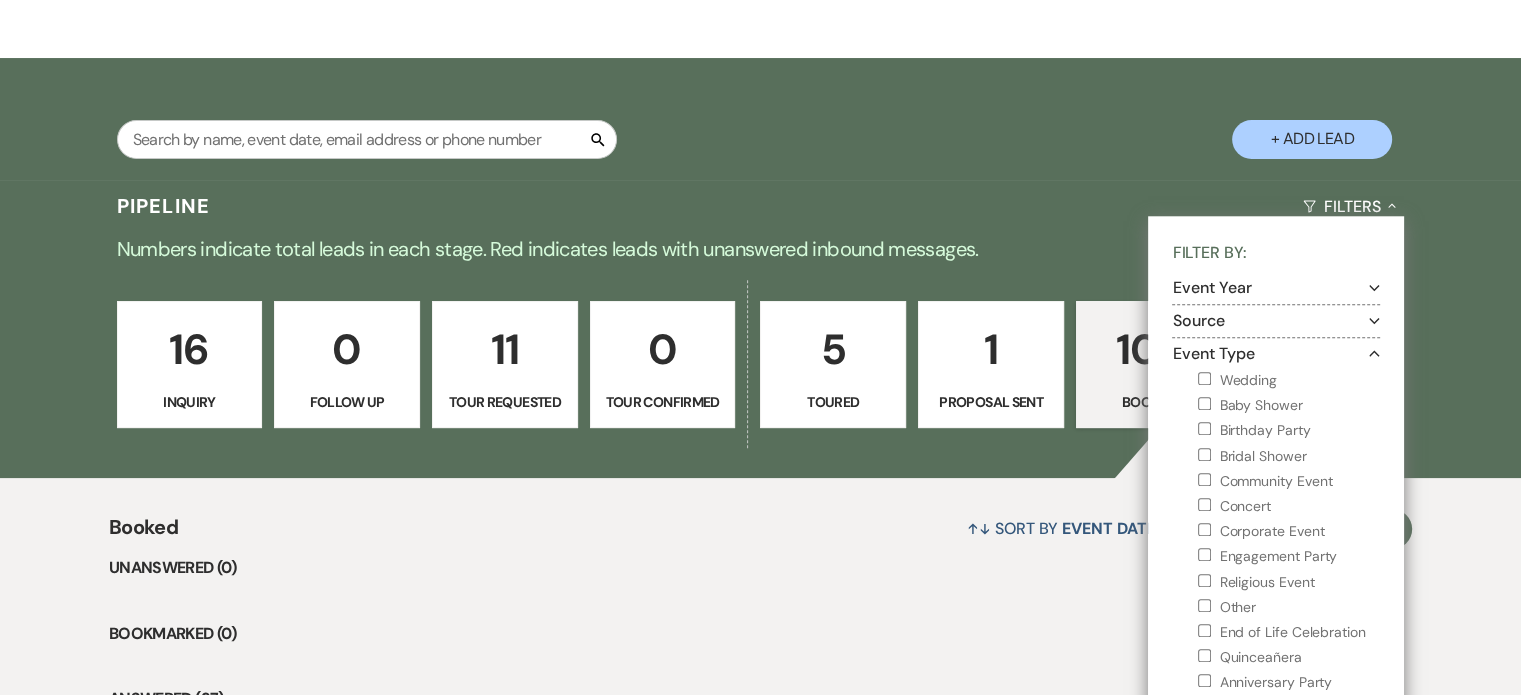 click on "Pipeline Filters Collapse Filter By: Event Year Expand Source Expand Event Type Collapse Wedding Baby Shower Birthday Party Bridal Shower Community Event Concert Corporate Event Engagement Party Religious Event Other End of Life Celebration Quinceañera Anniversary Party Fundraiser Event Date Expand Year Created Expand Assigned User Expand Numbers indicate total leads in each stage. Red indicates leads with unanswered inbound messages. 16 Inquiry 0 Follow Up 11 Tour Requested 0 Tour Confirmed 5 Toured 1 Proposal Sent 107 Booked 466 Lost Booked ↑↓ Sort By   Event Date Expand Send Mass Message Unanswered (0) Bookmarked (0) Answered (37) Booked · [PERSON_NAME] 60th "Boots and Bling" Birthday Party Rhythm Factory · [DATE] · 70  guests Stage: Booked Lost Created:  [DATE] 4:23 PM Bookmark Booked · Teddy Bear Baby Shower for [PERSON_NAME] and [PERSON_NAME] / Baby [PERSON_NAME] Rhythm Factory · [DATE] · 30 - 60  guests Hour Glass Stage: Booked Lost Created:  [DATE] 10:49 AM Bookmark Booked" at bounding box center [760, 6444] 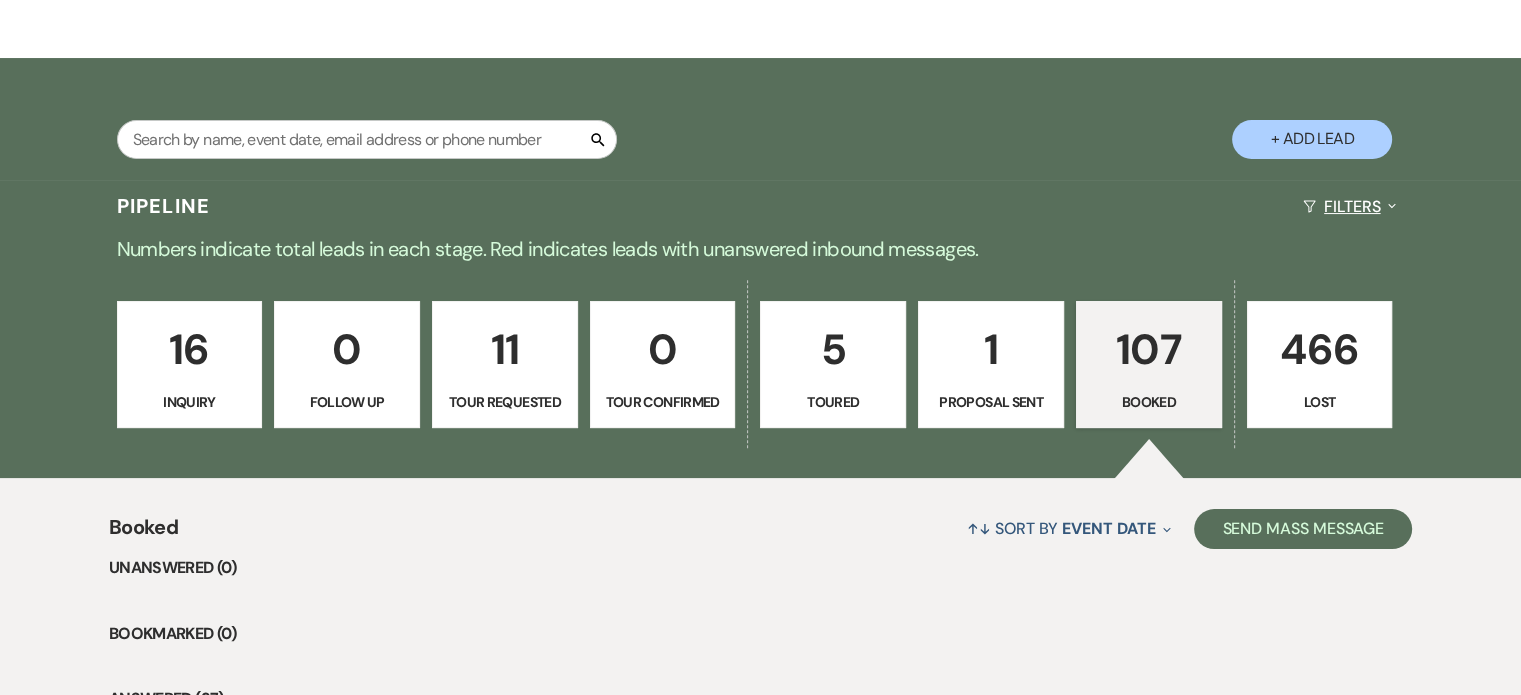 click on "Filters Expand" at bounding box center (1349, 206) 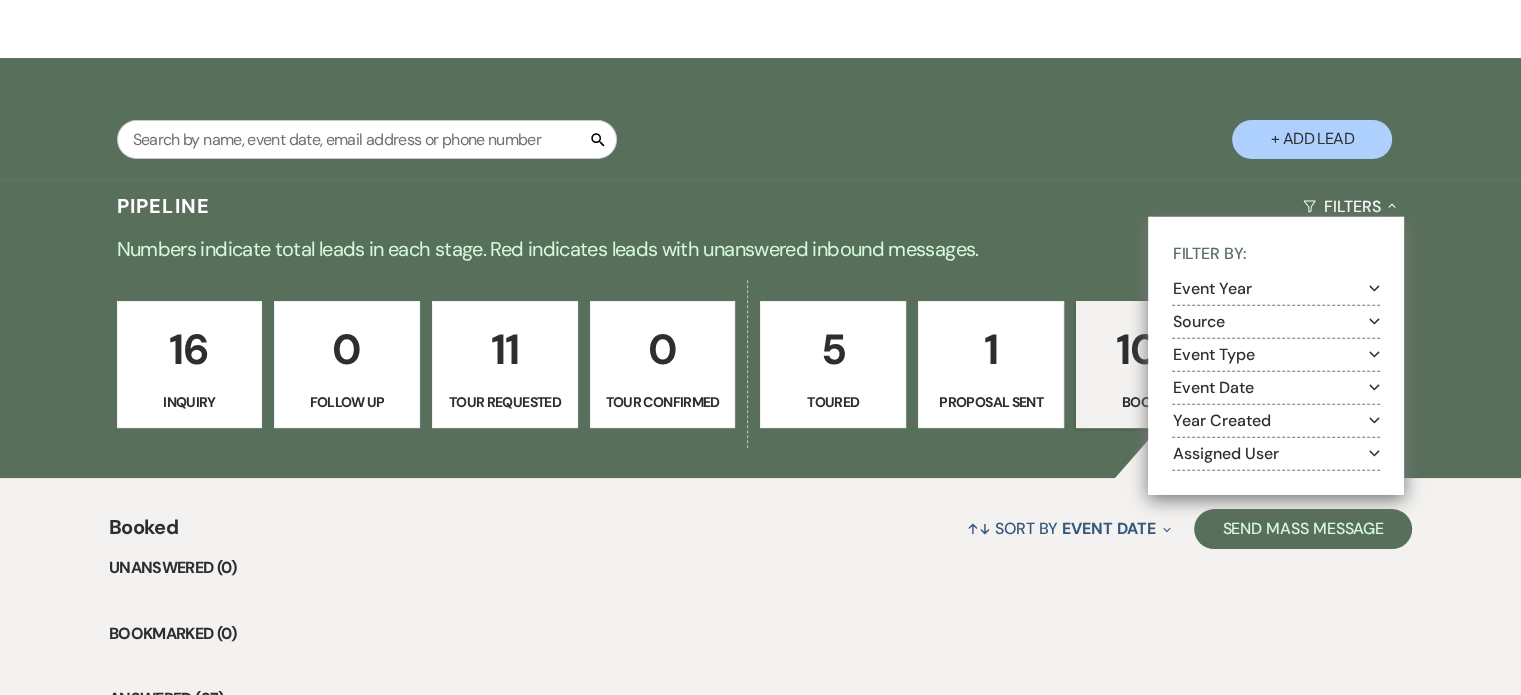 click on "Expand" 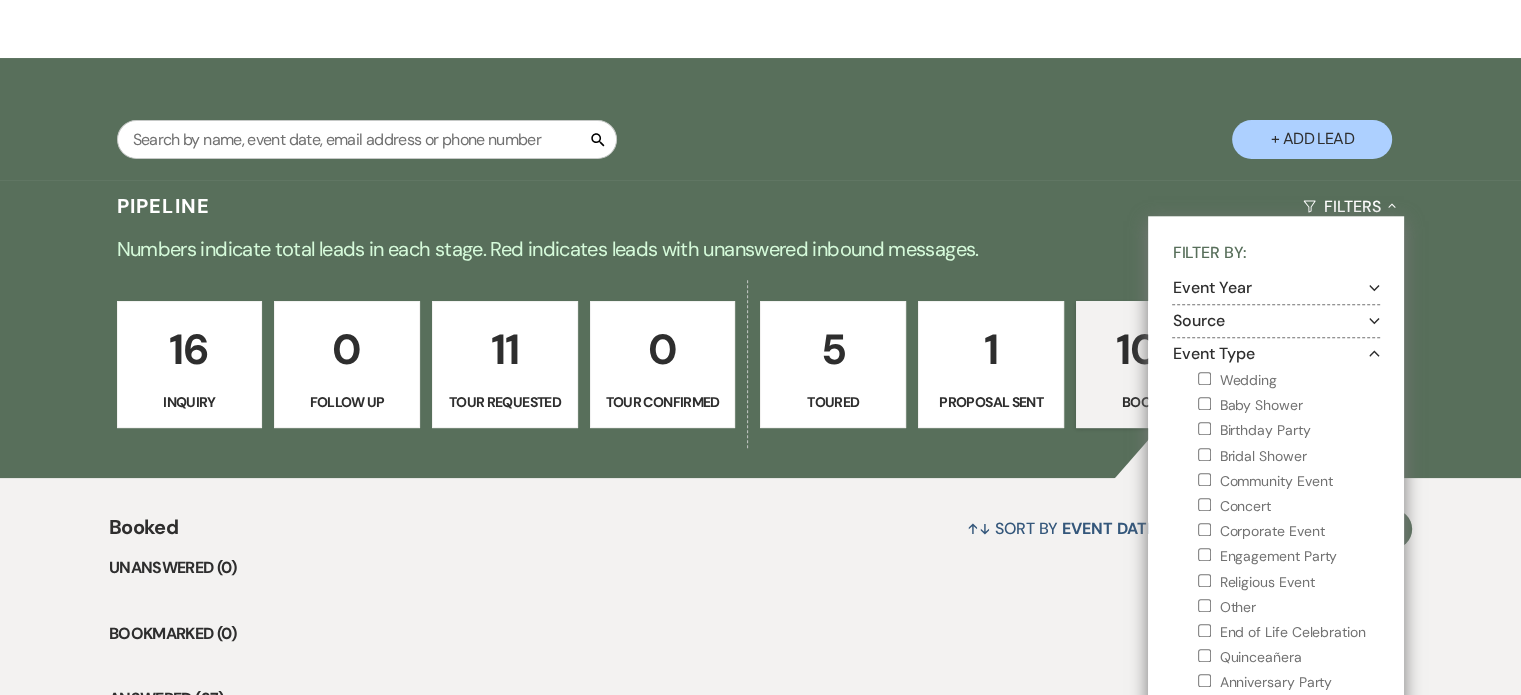 click on "16 Inquiry 0 Follow Up 11 Tour Requested 0 Tour Confirmed 5 Toured 1 Proposal Sent 107 Booked 466 Lost" at bounding box center [761, 378] 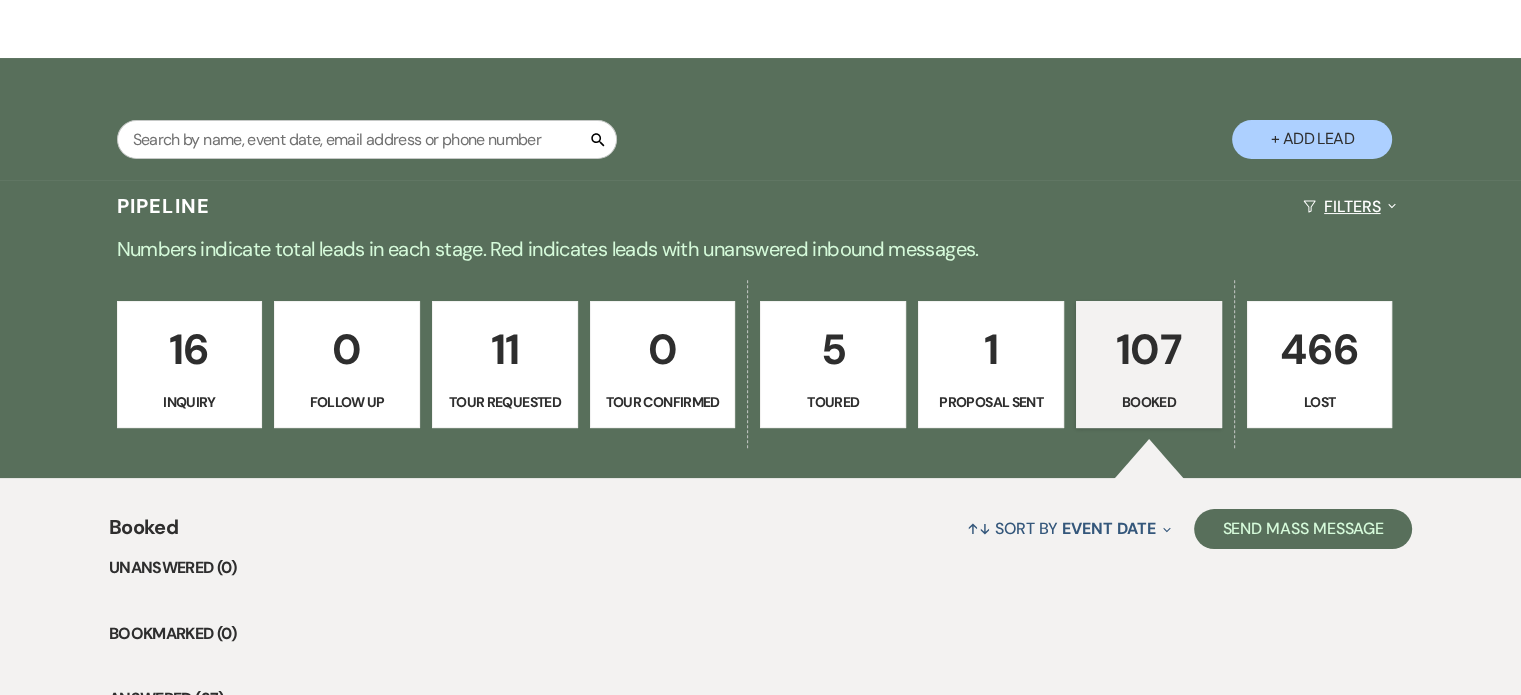 click on "Expand" 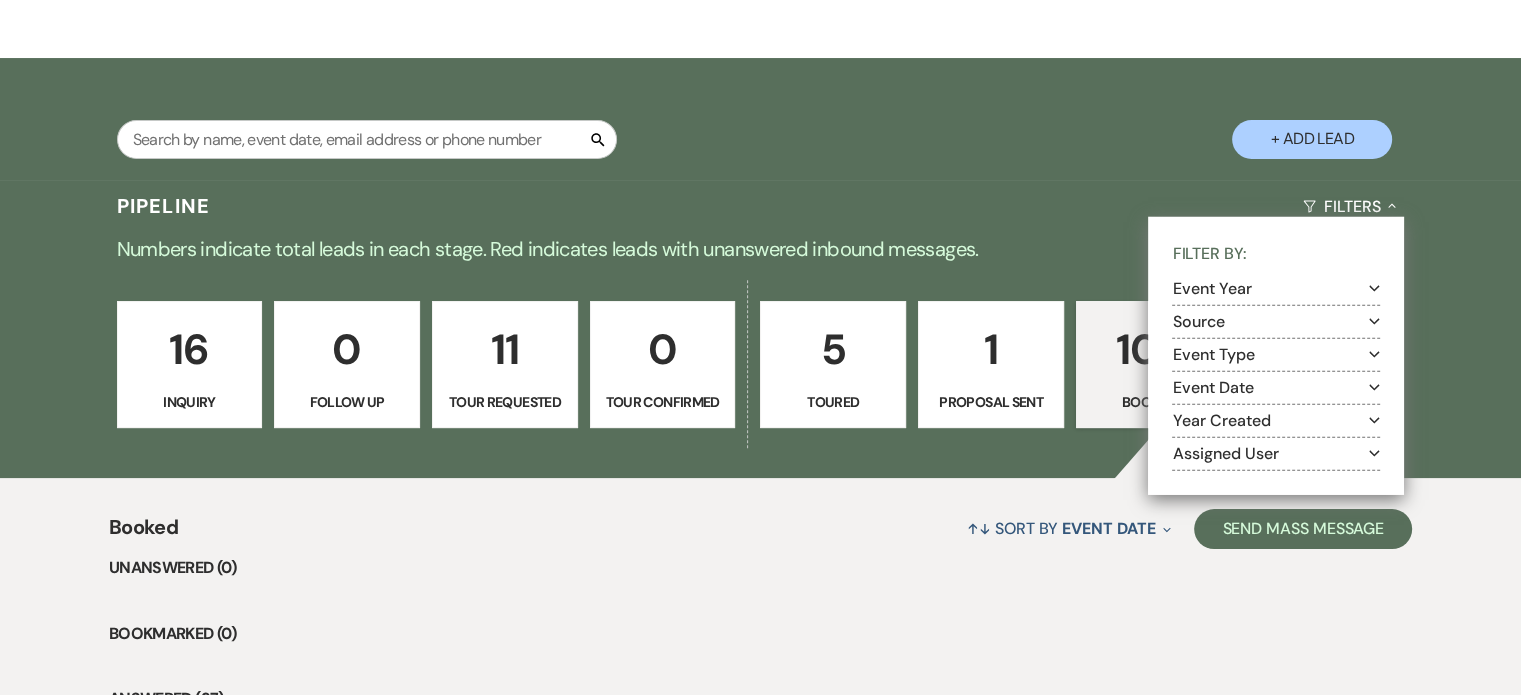 click on "Expand" 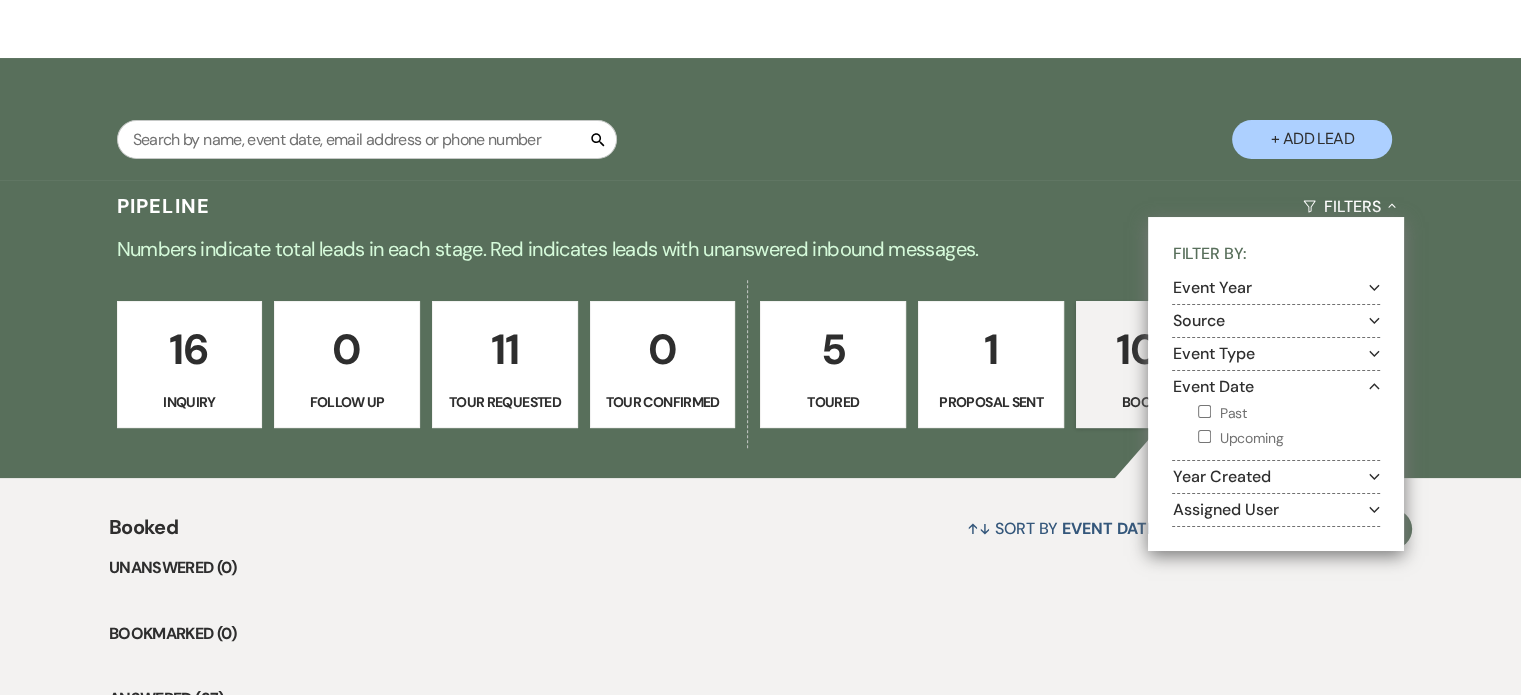 click on "Upcoming" at bounding box center [1204, 436] 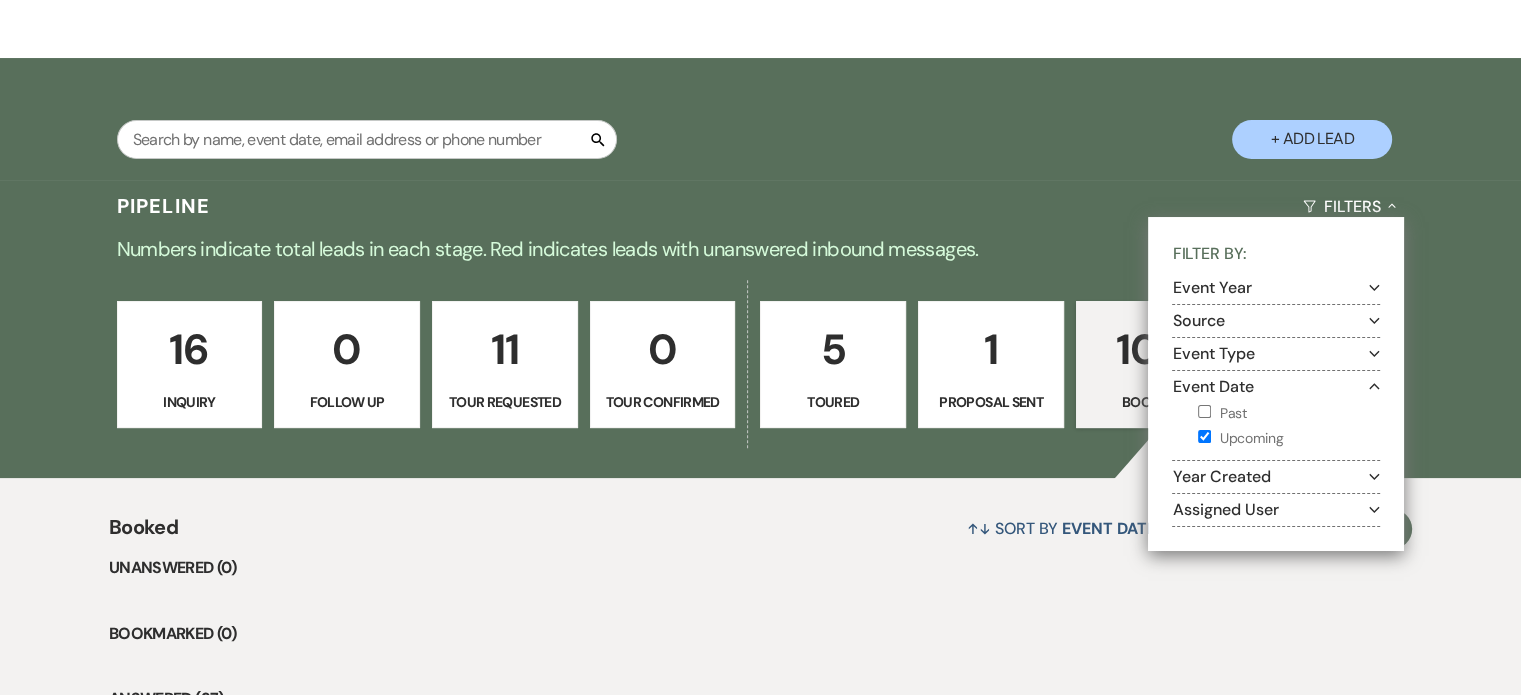 checkbox on "true" 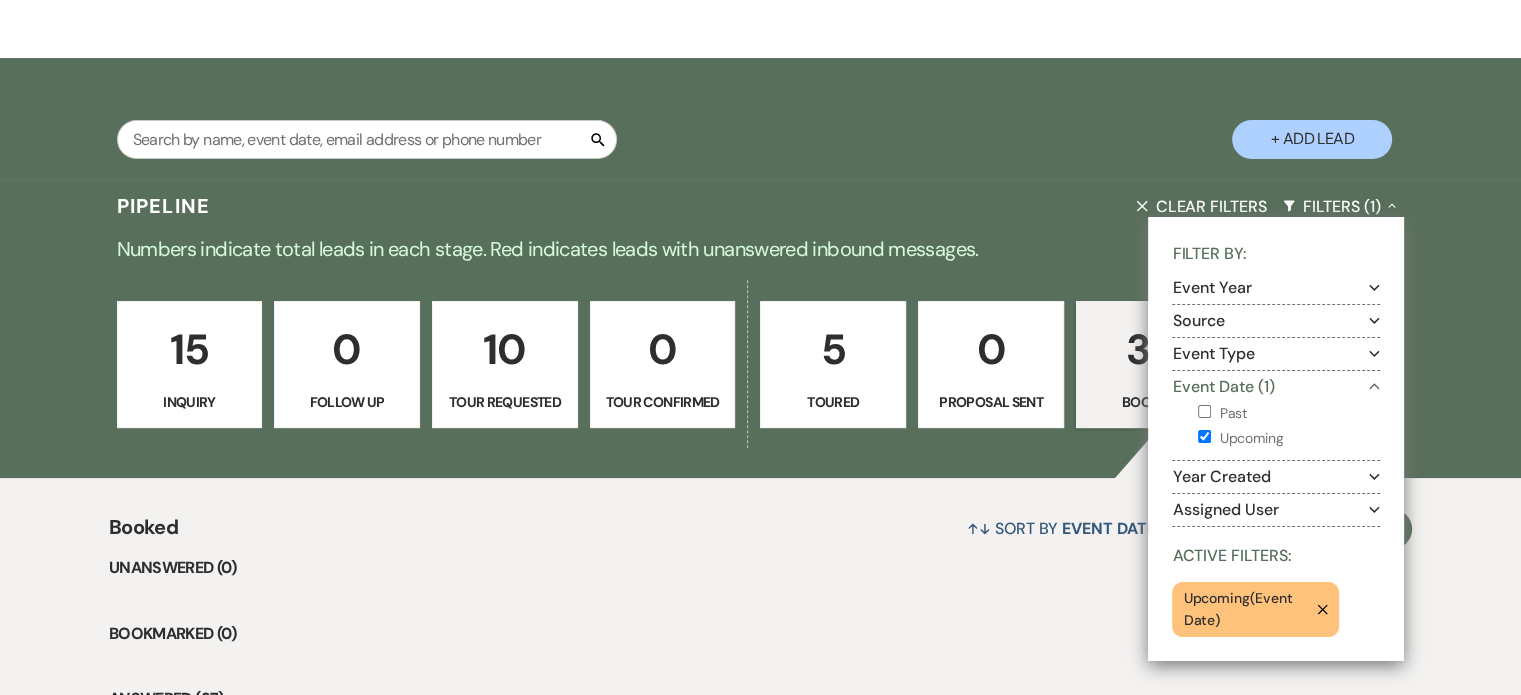 drag, startPoint x: 1475, startPoint y: 357, endPoint x: 1490, endPoint y: 354, distance: 15.297058 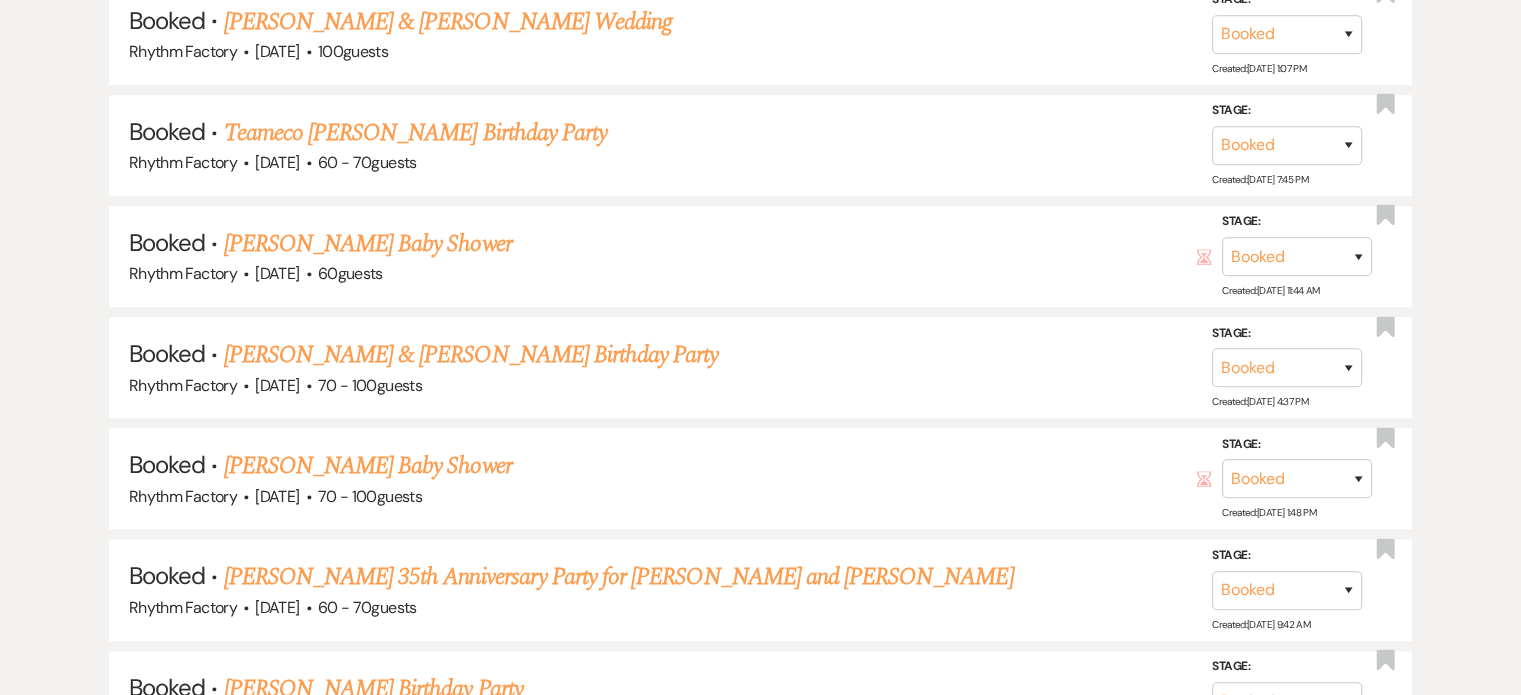 scroll, scrollTop: 1900, scrollLeft: 0, axis: vertical 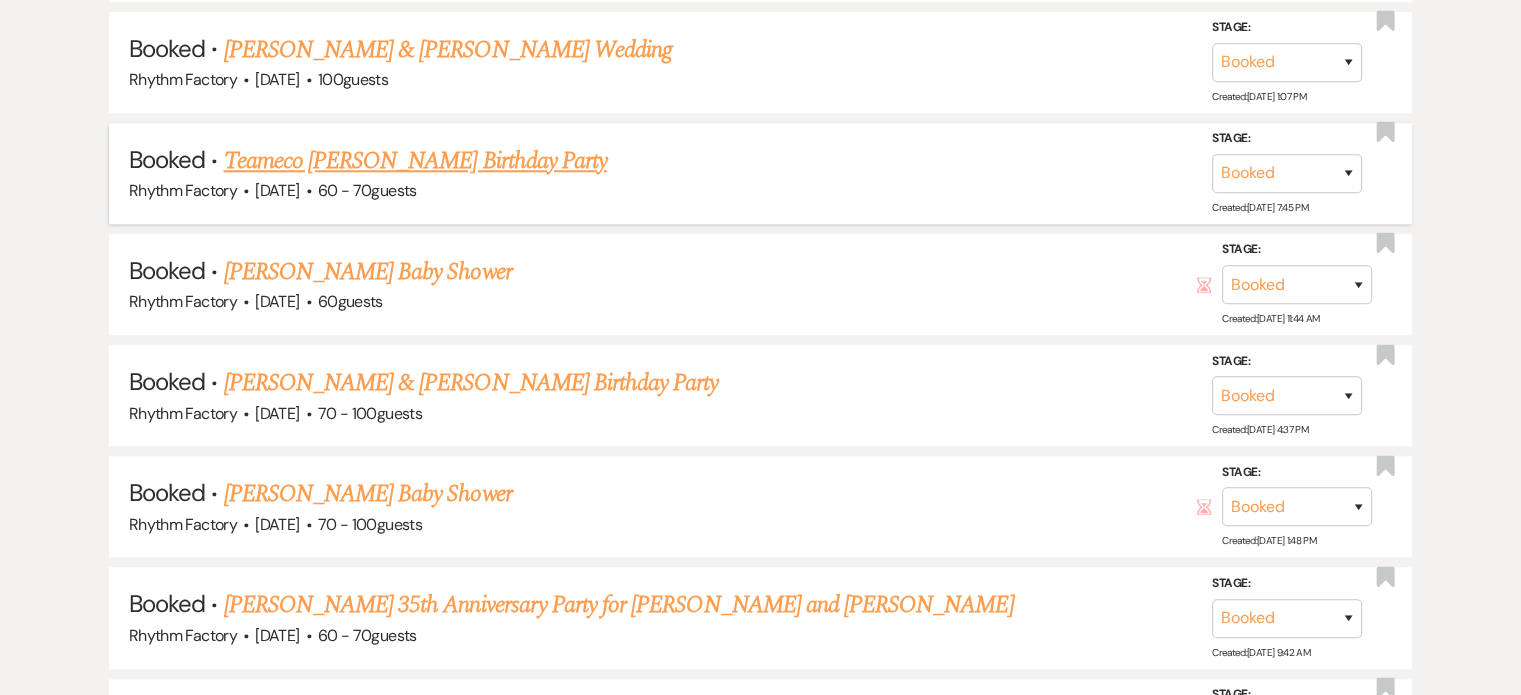 click on "Teameco [PERSON_NAME] Birthday Party" at bounding box center [415, 161] 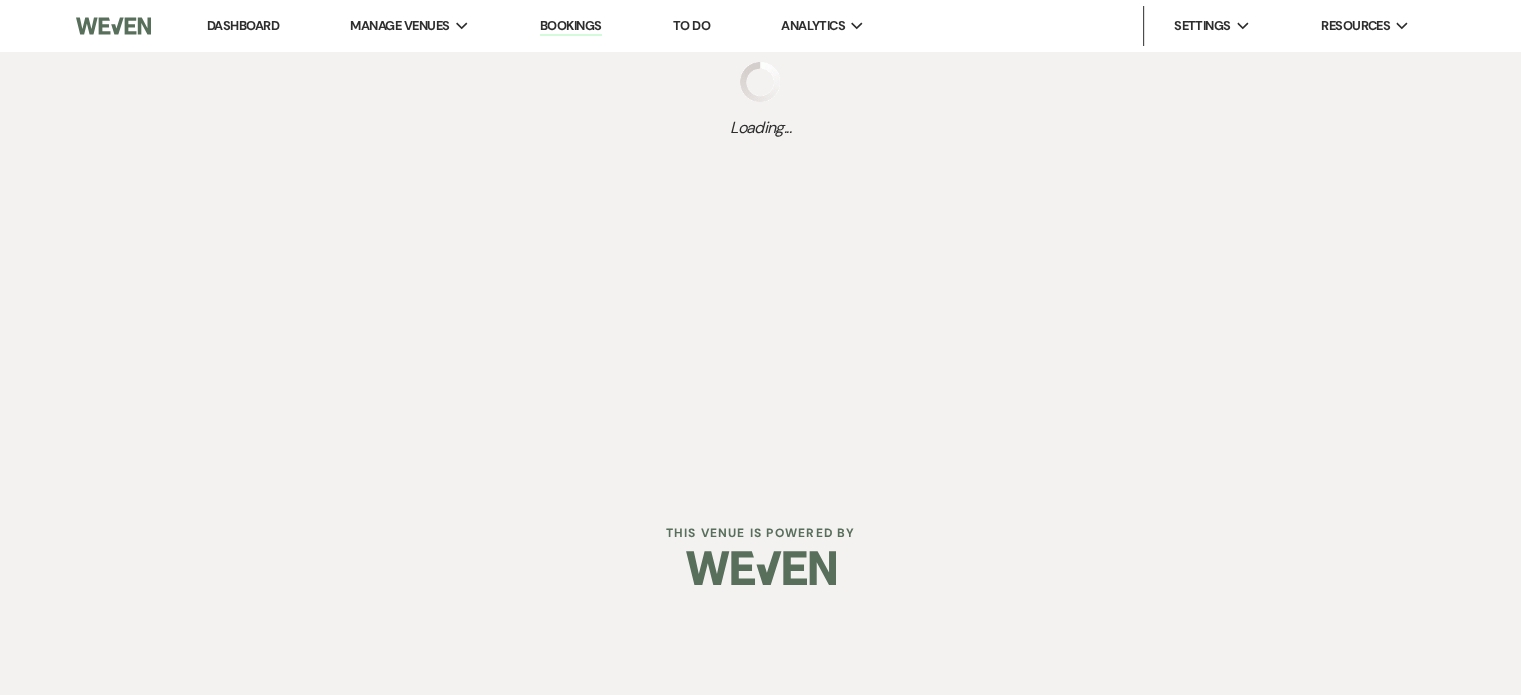 scroll, scrollTop: 0, scrollLeft: 0, axis: both 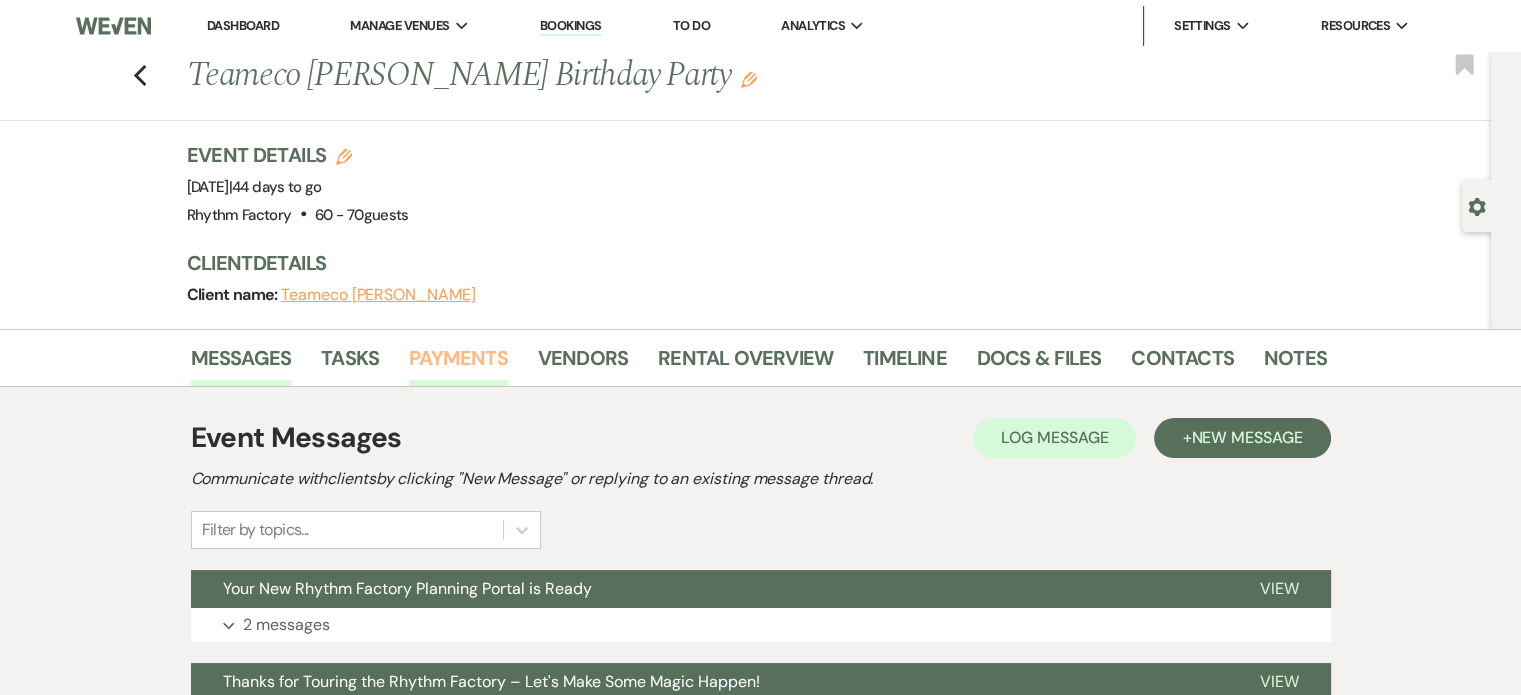 click on "Payments" at bounding box center (458, 364) 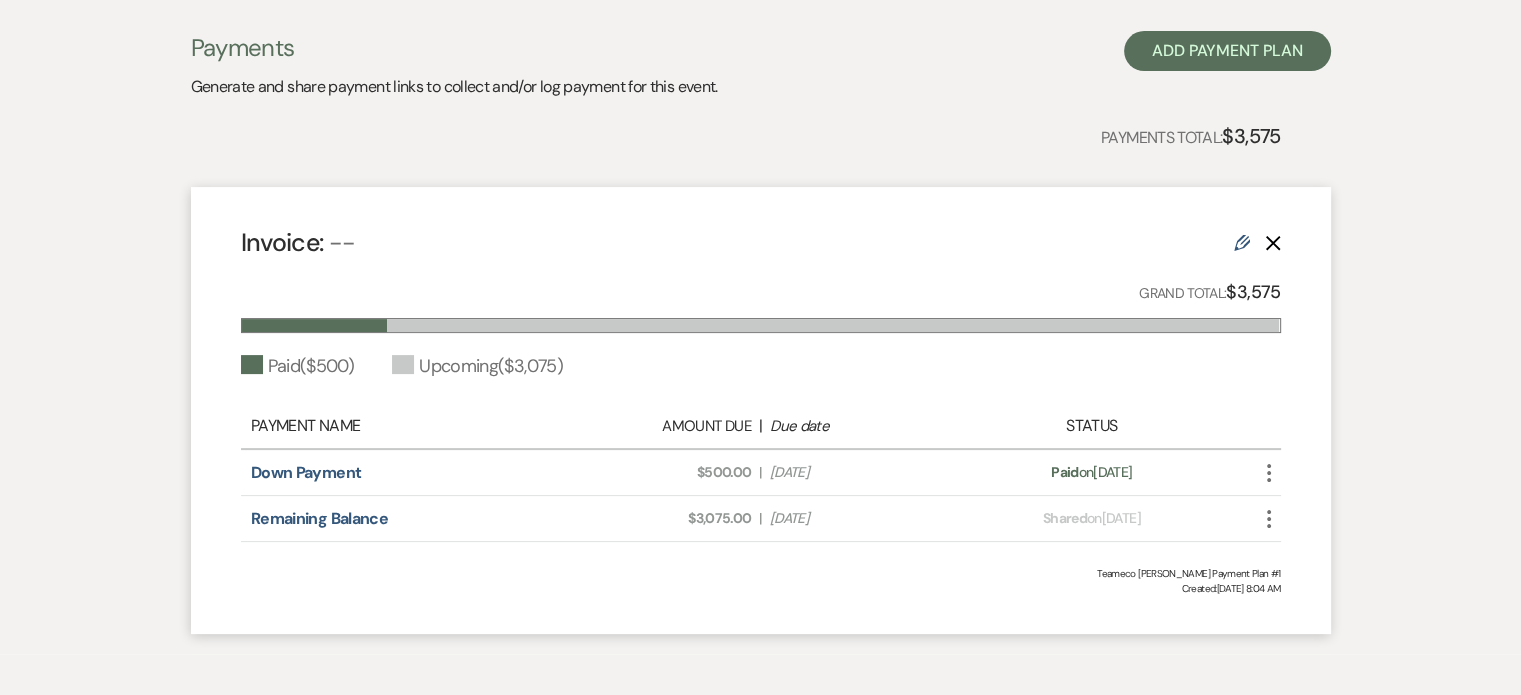 scroll, scrollTop: 400, scrollLeft: 0, axis: vertical 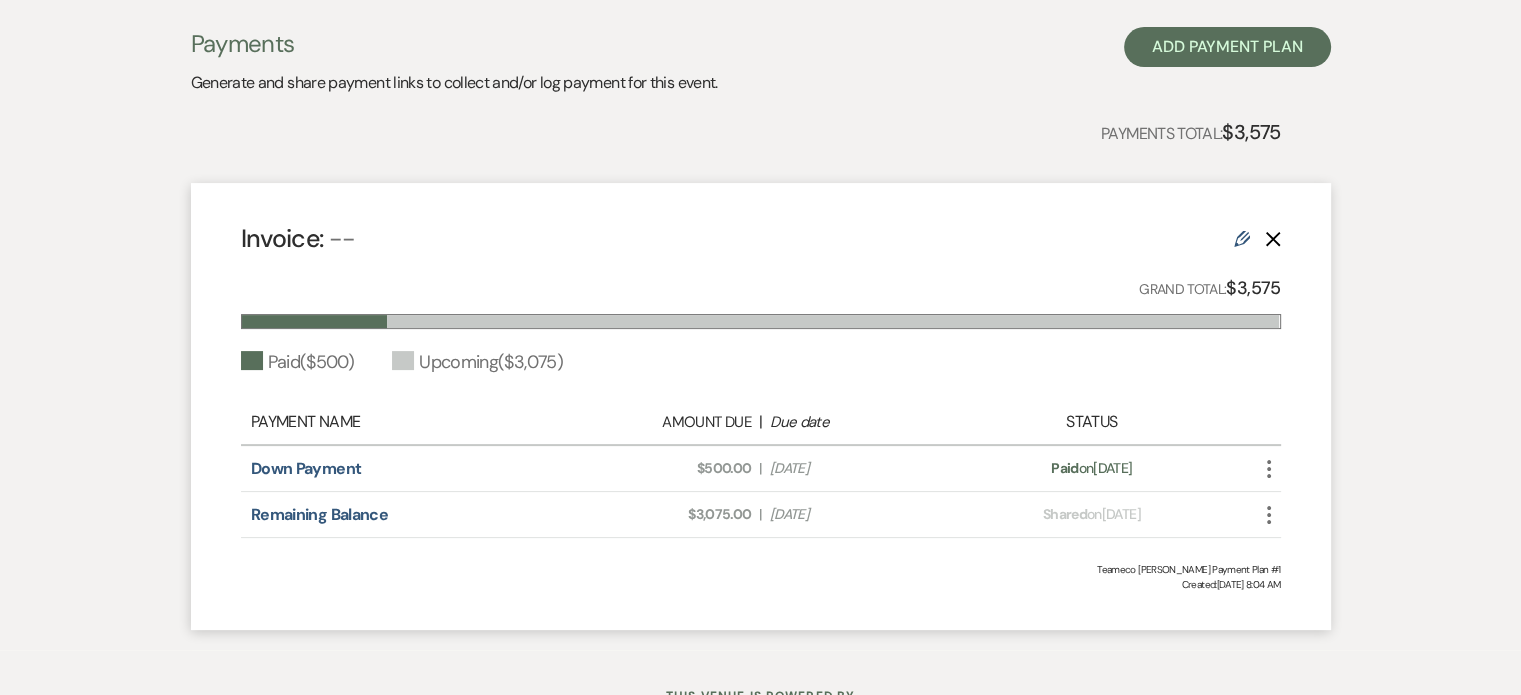 click on "Edit" 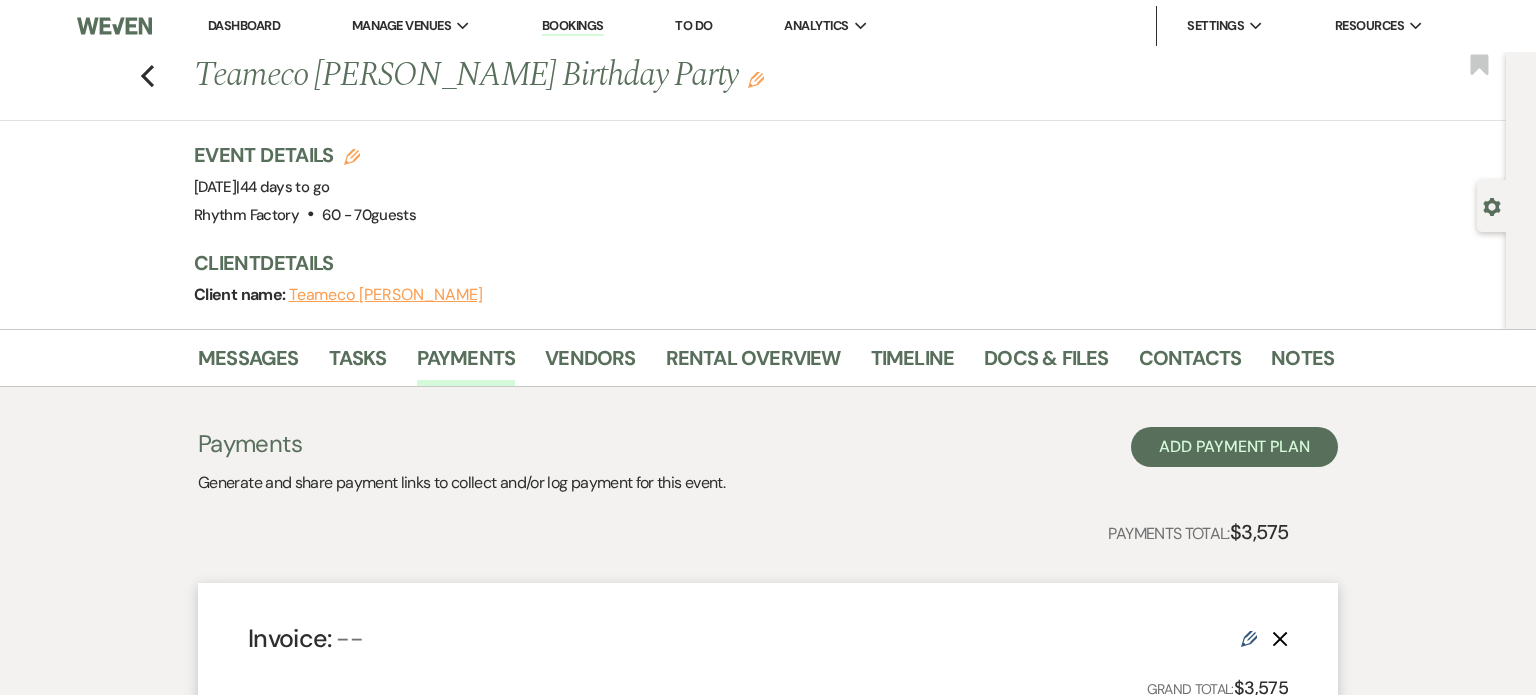 select on "1" 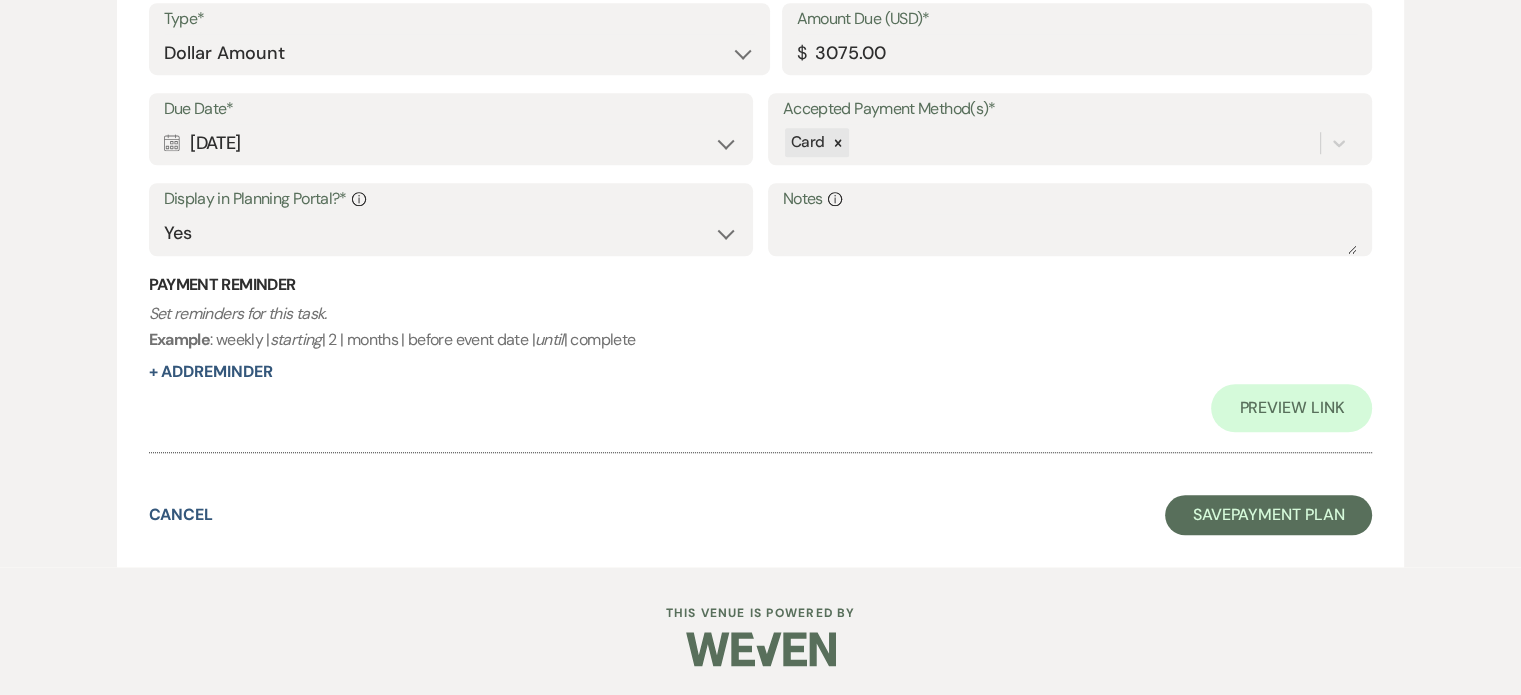 scroll, scrollTop: 1265, scrollLeft: 0, axis: vertical 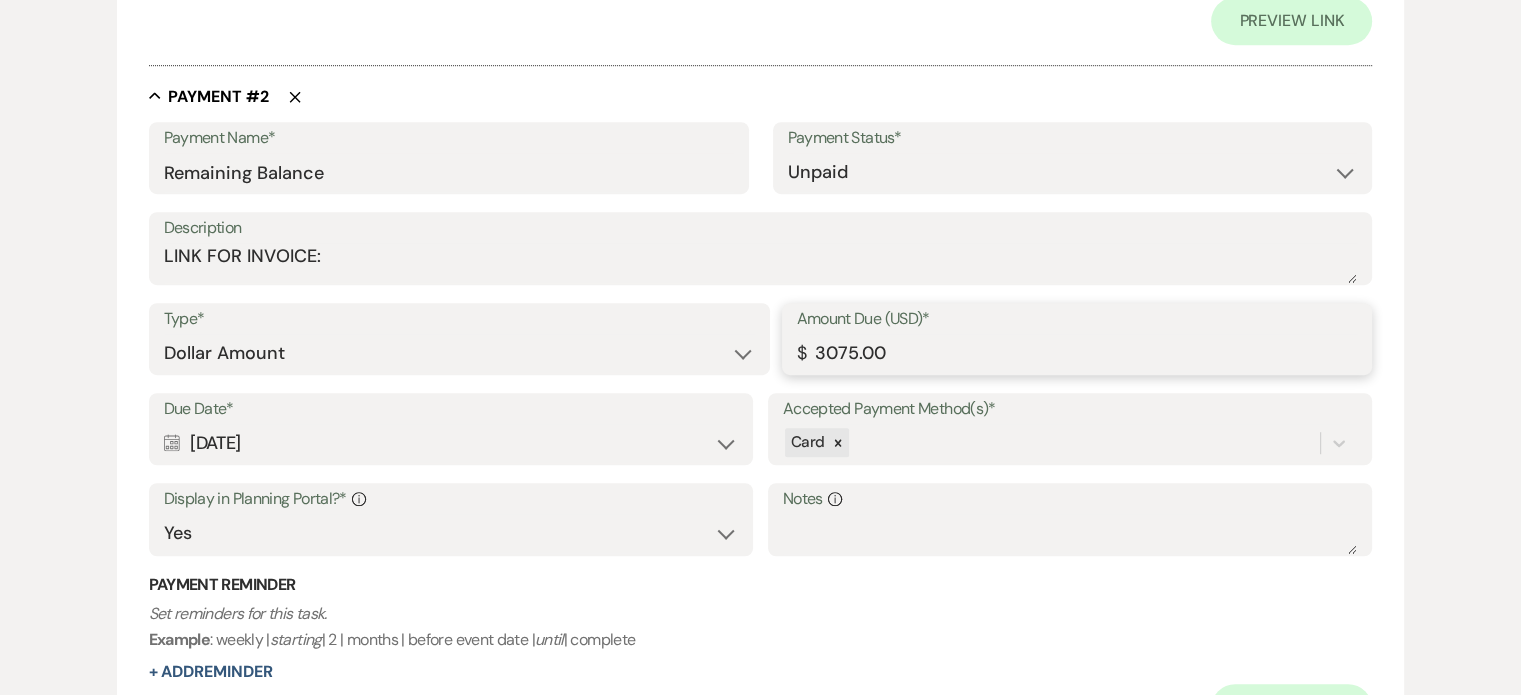 click on "3075.00" at bounding box center (1077, 353) 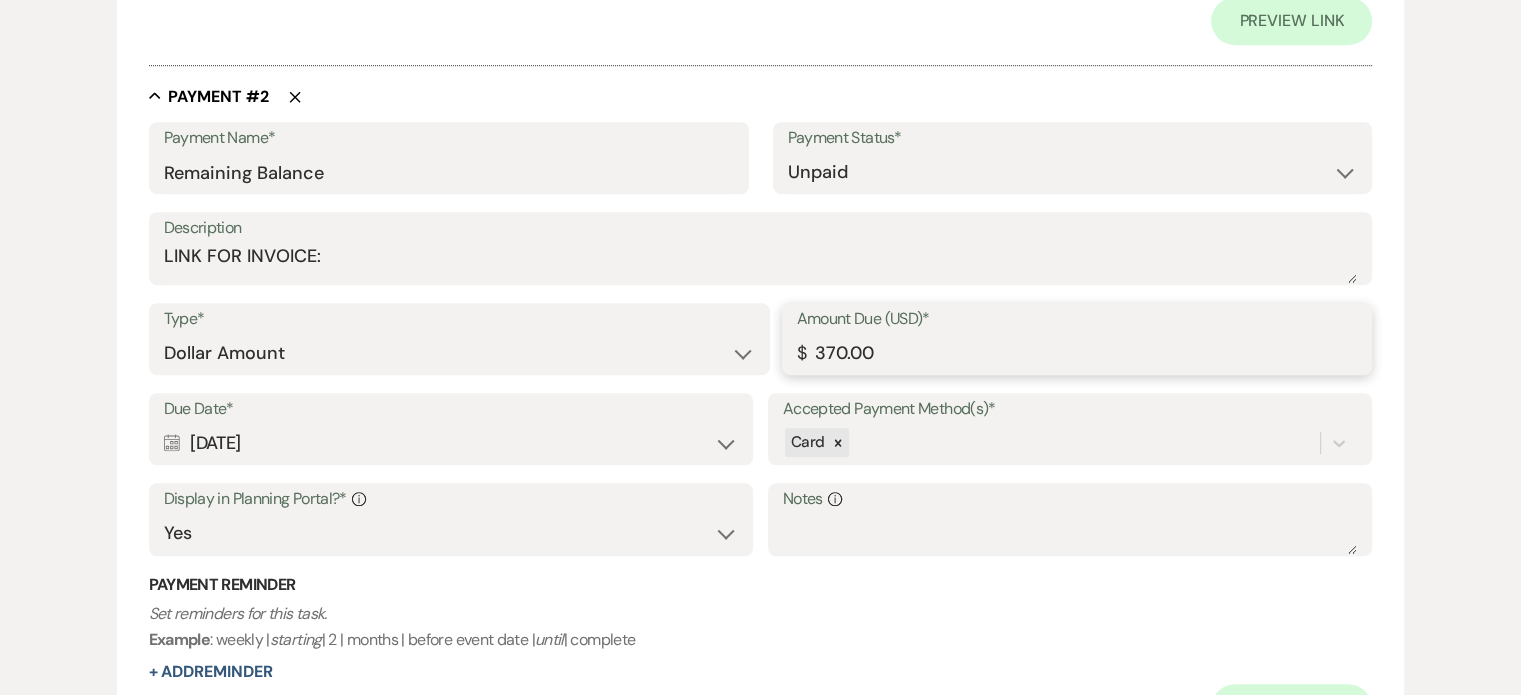 scroll, scrollTop: 1679, scrollLeft: 0, axis: vertical 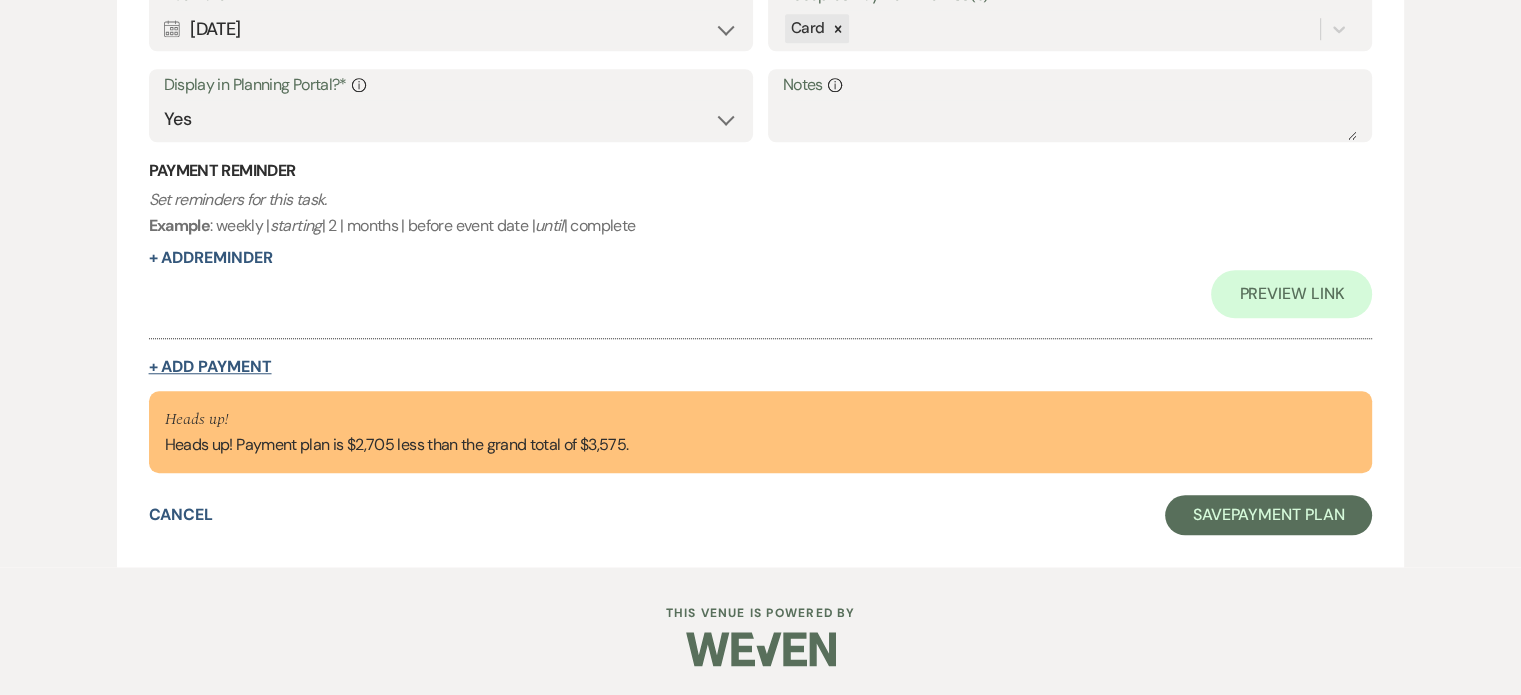 type on "370.00" 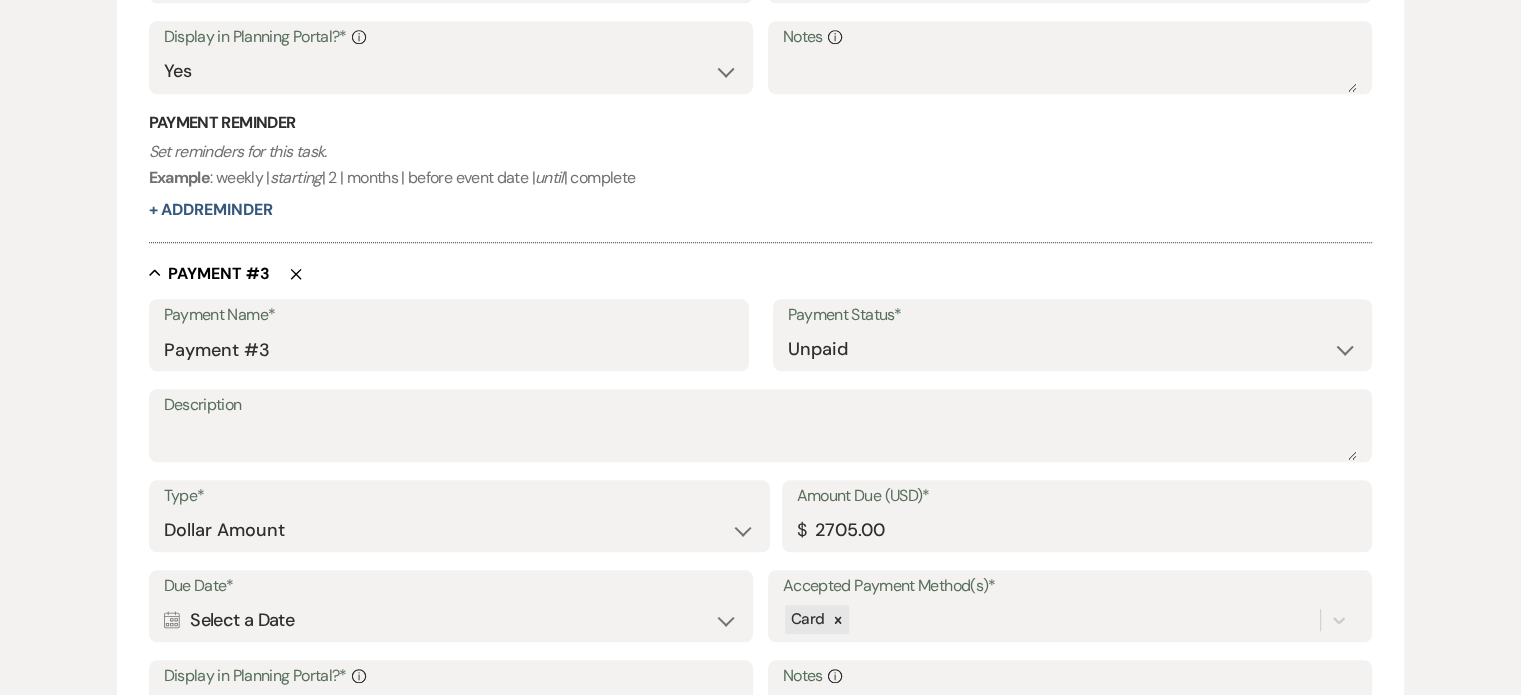 scroll, scrollTop: 1631, scrollLeft: 0, axis: vertical 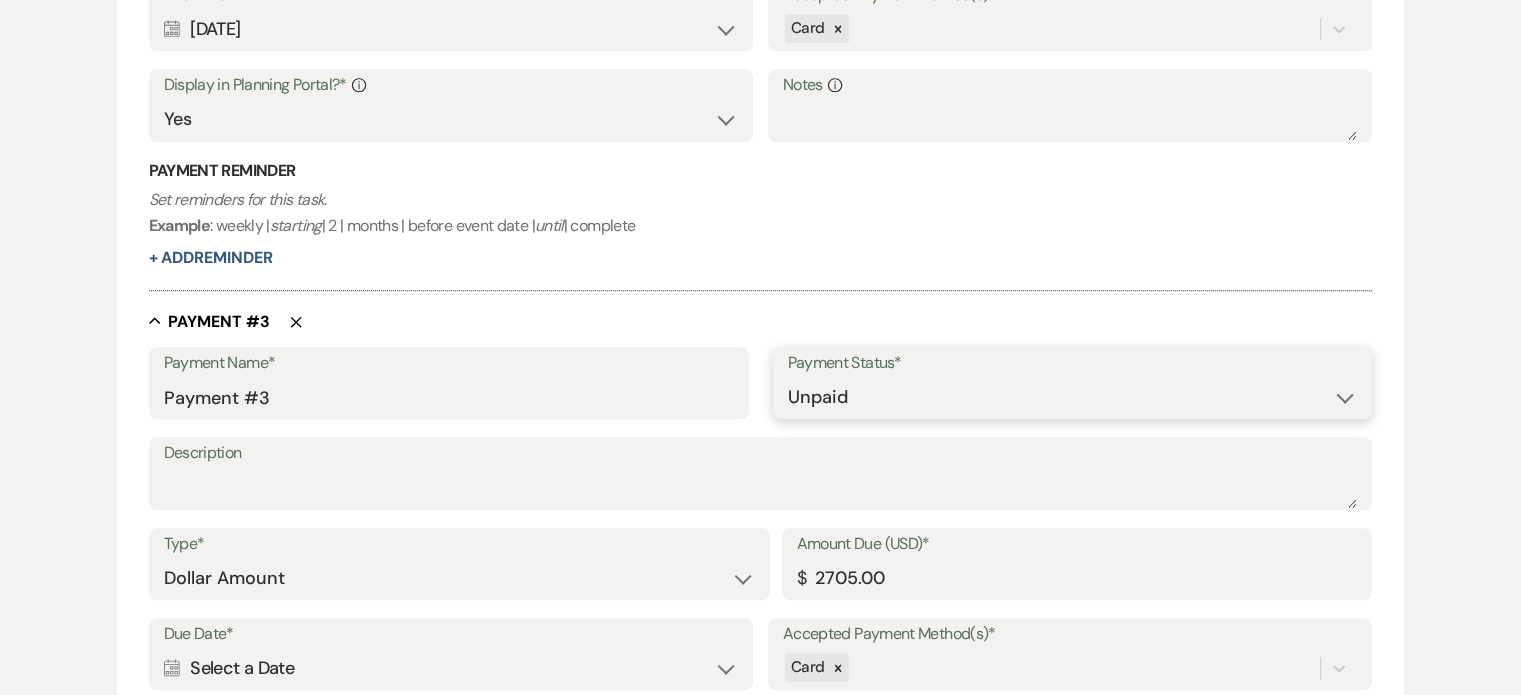drag, startPoint x: 1340, startPoint y: 399, endPoint x: 1330, endPoint y: 409, distance: 14.142136 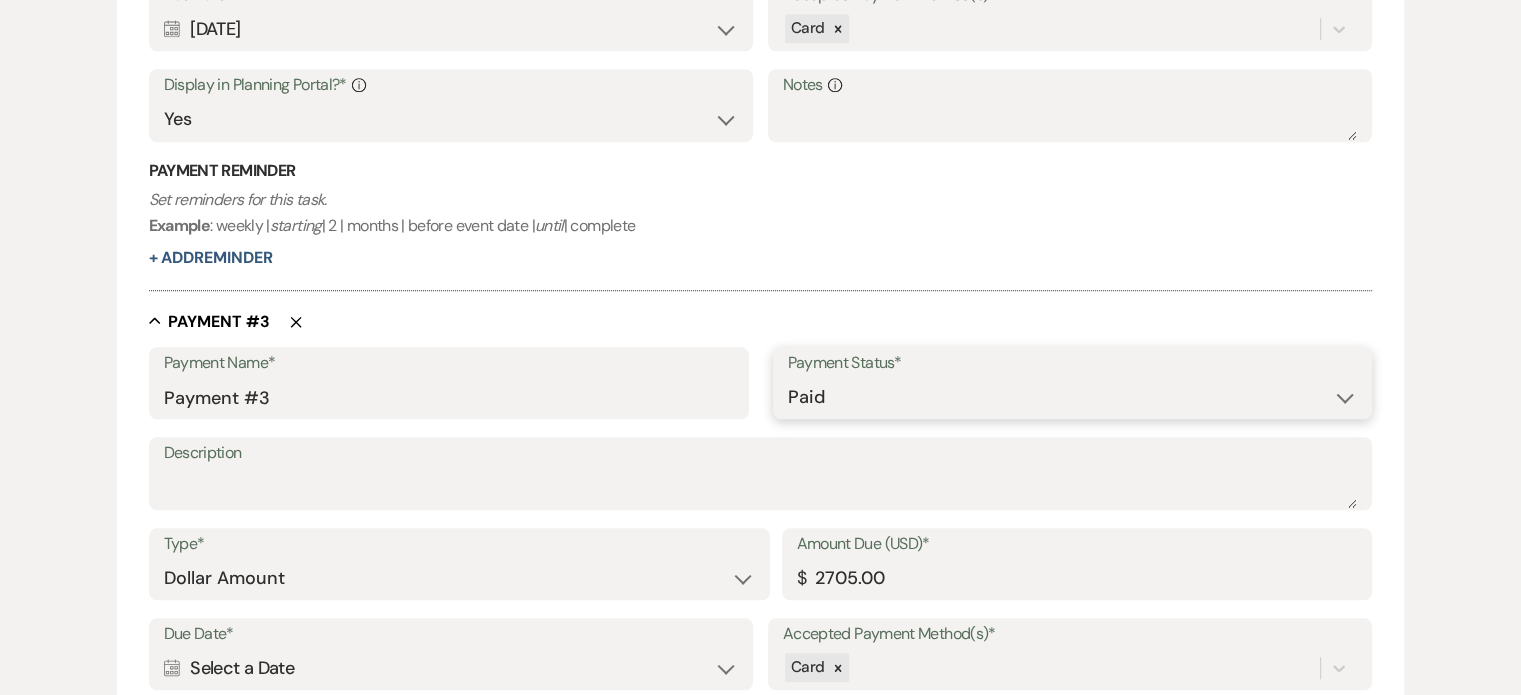 click on "Paid Unpaid" at bounding box center (1073, 397) 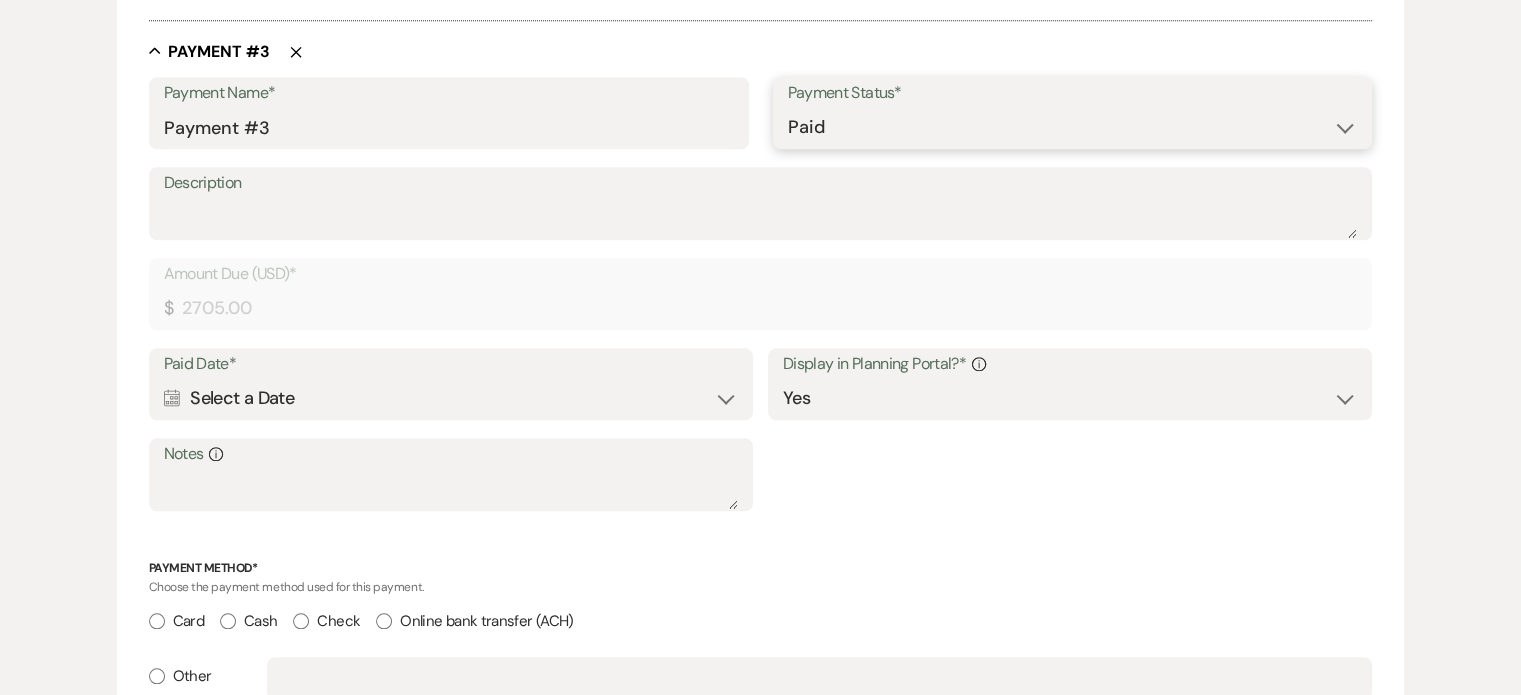 scroll, scrollTop: 1931, scrollLeft: 0, axis: vertical 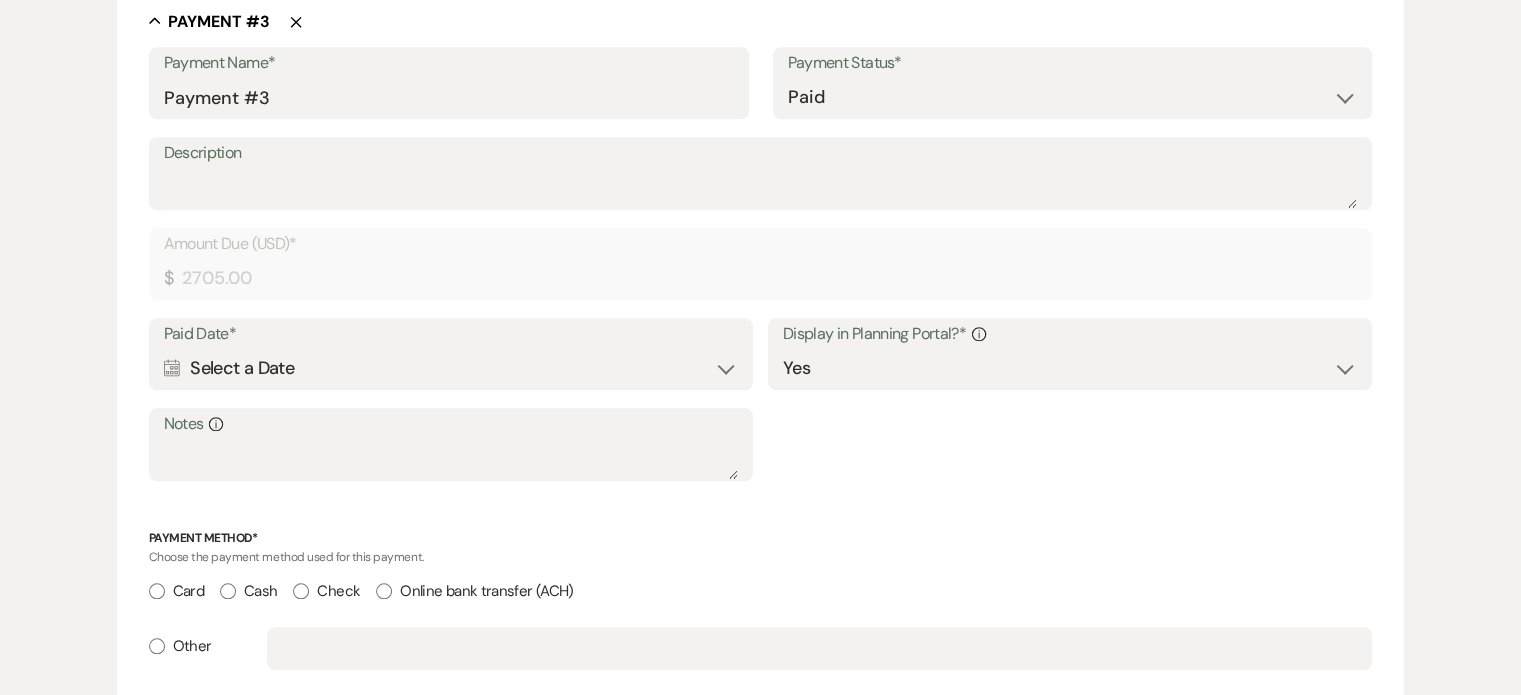 click on "Calendar Select a Date Expand" at bounding box center (451, 368) 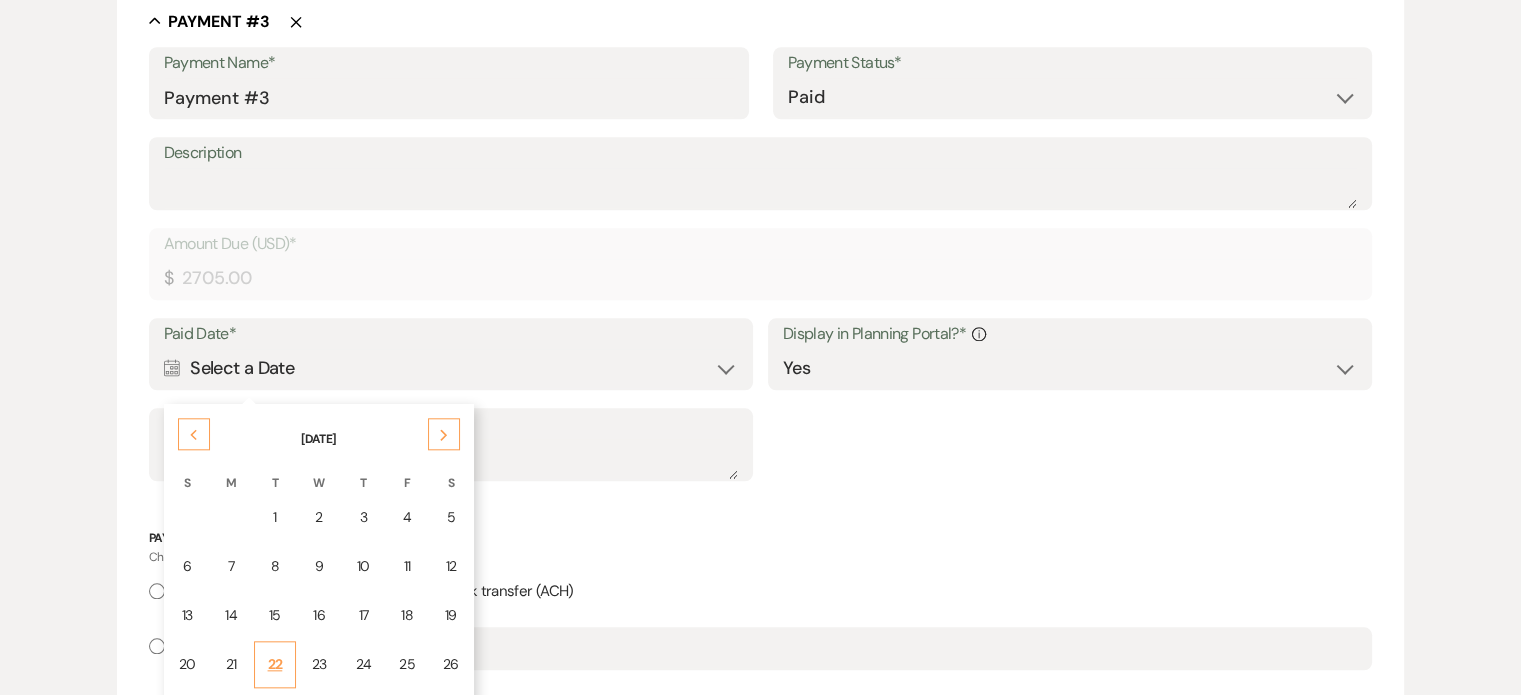 click on "22" at bounding box center (275, 664) 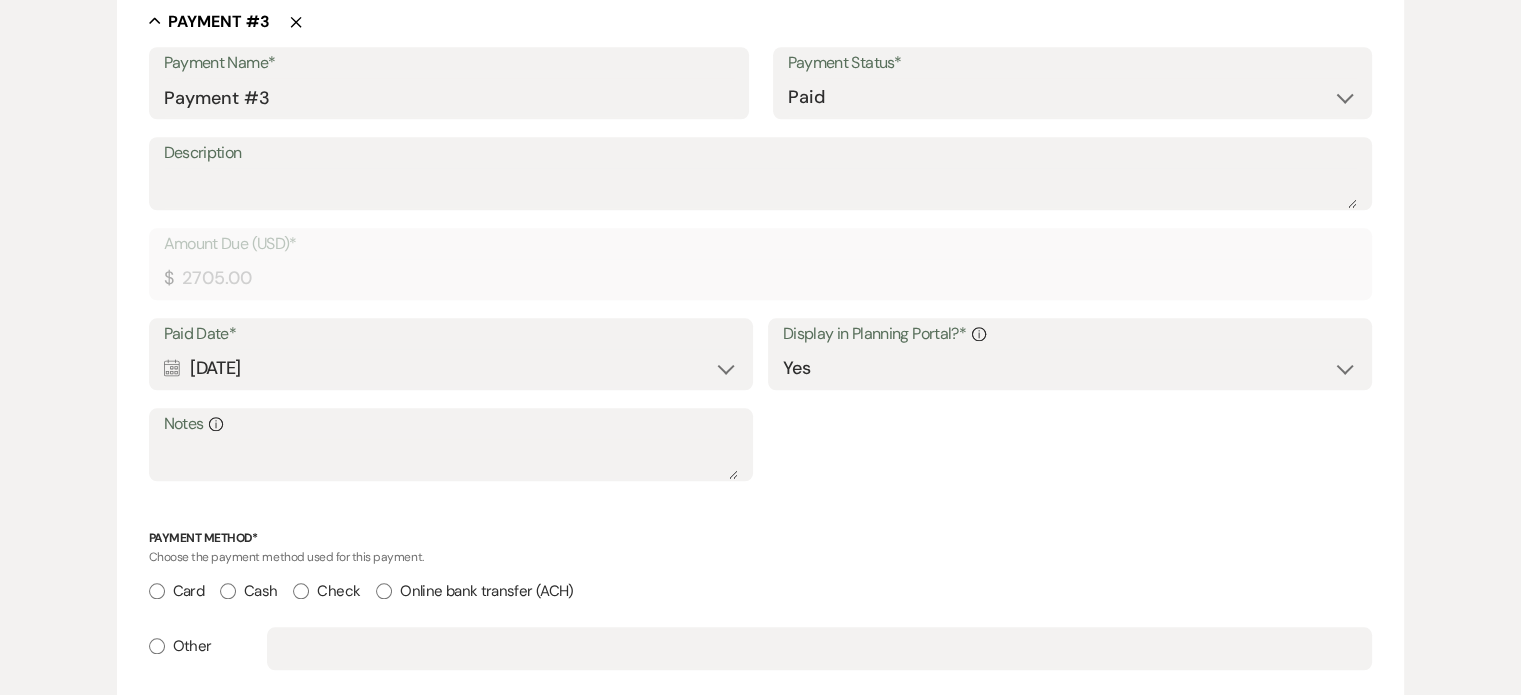 click on "Card" at bounding box center (157, 591) 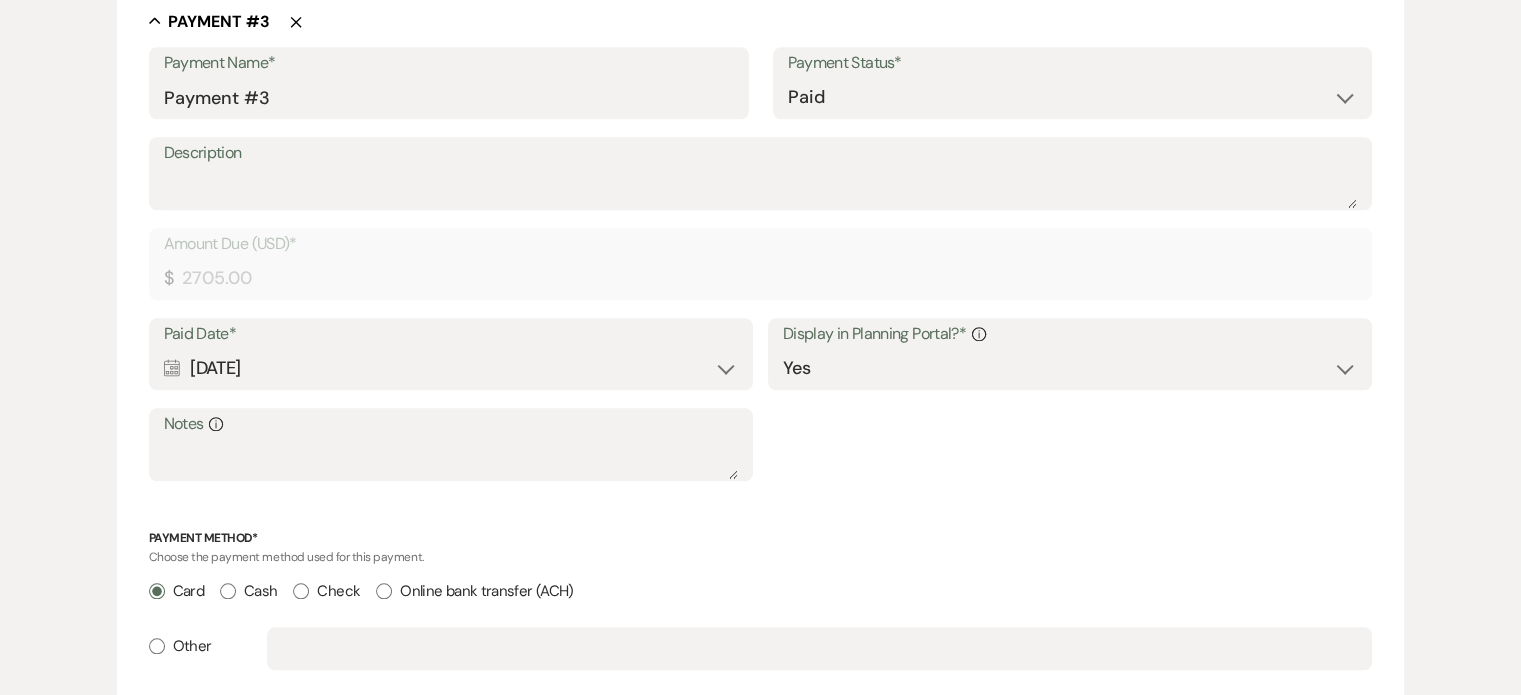 radio on "true" 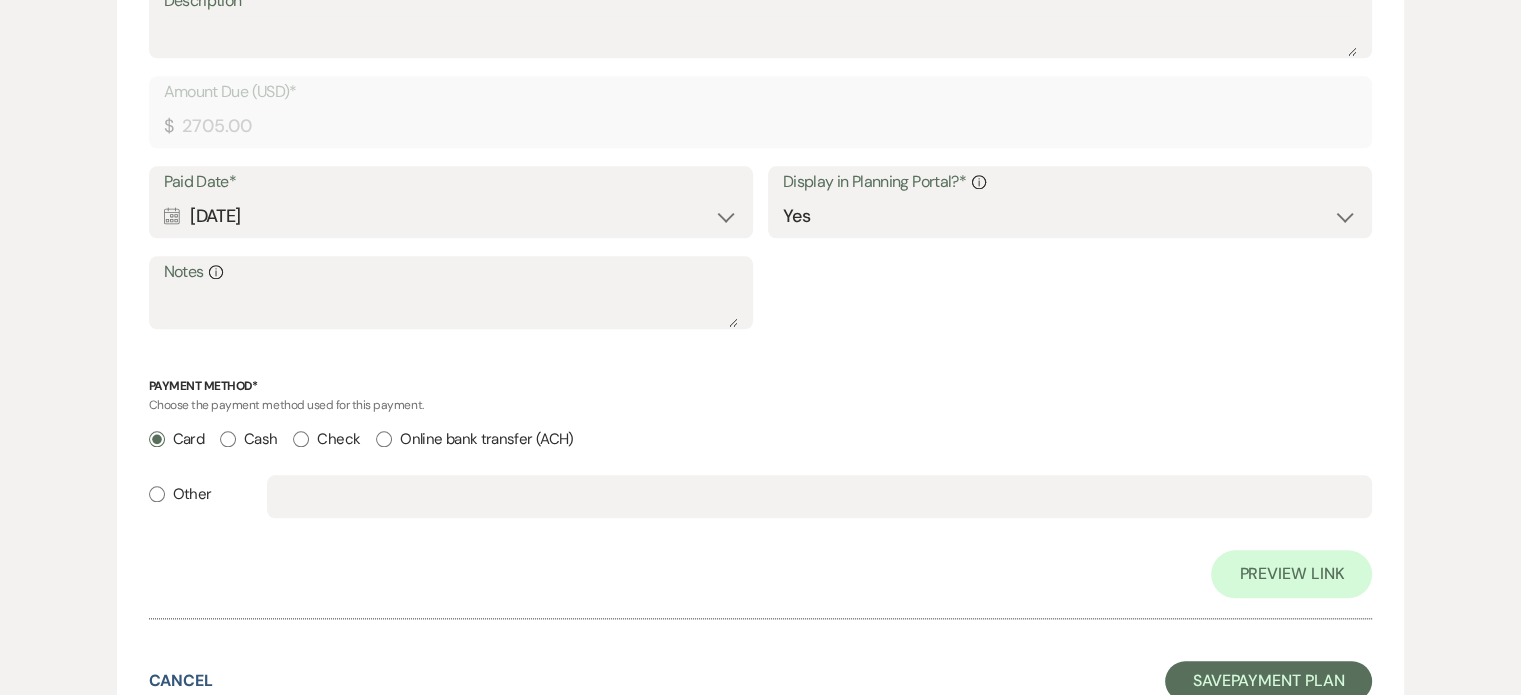 scroll, scrollTop: 2279, scrollLeft: 0, axis: vertical 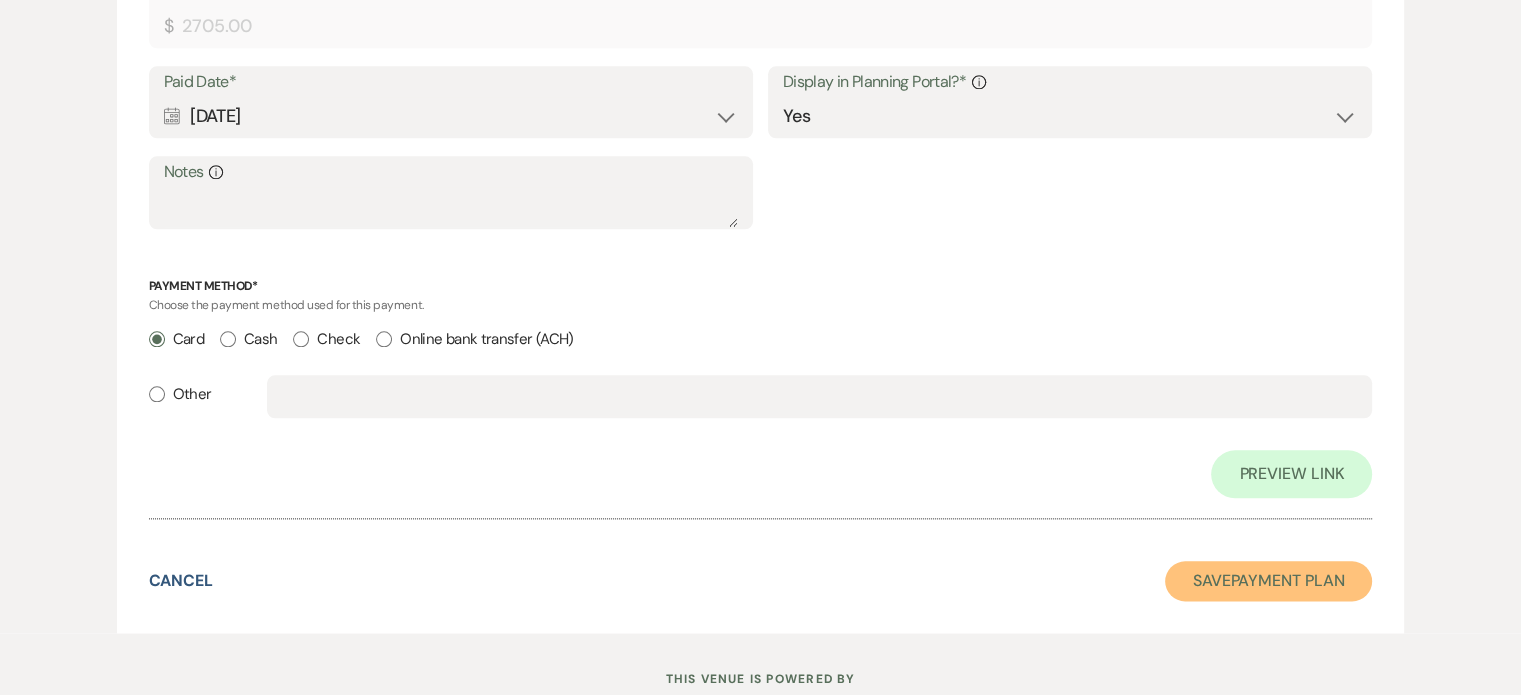 click on "Save  Payment Plan" at bounding box center (1269, 581) 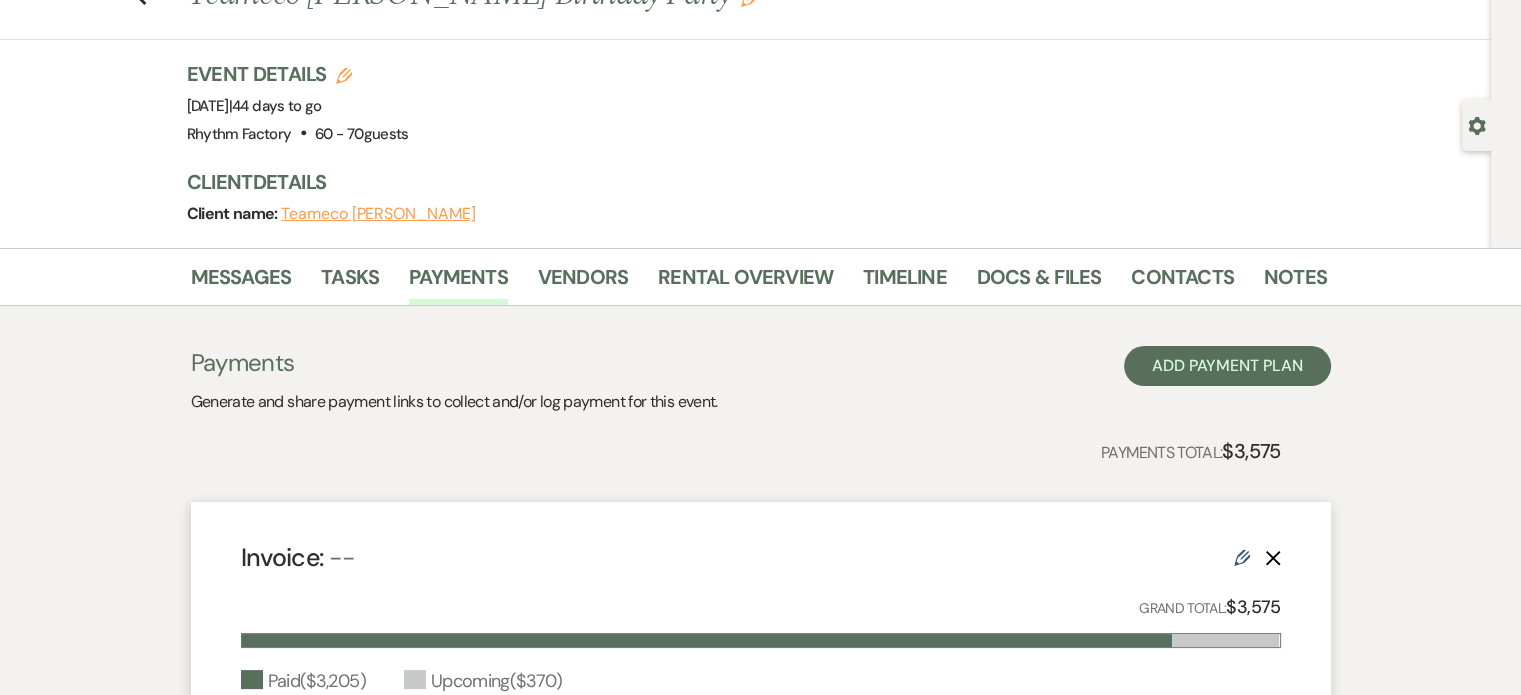 scroll, scrollTop: 0, scrollLeft: 0, axis: both 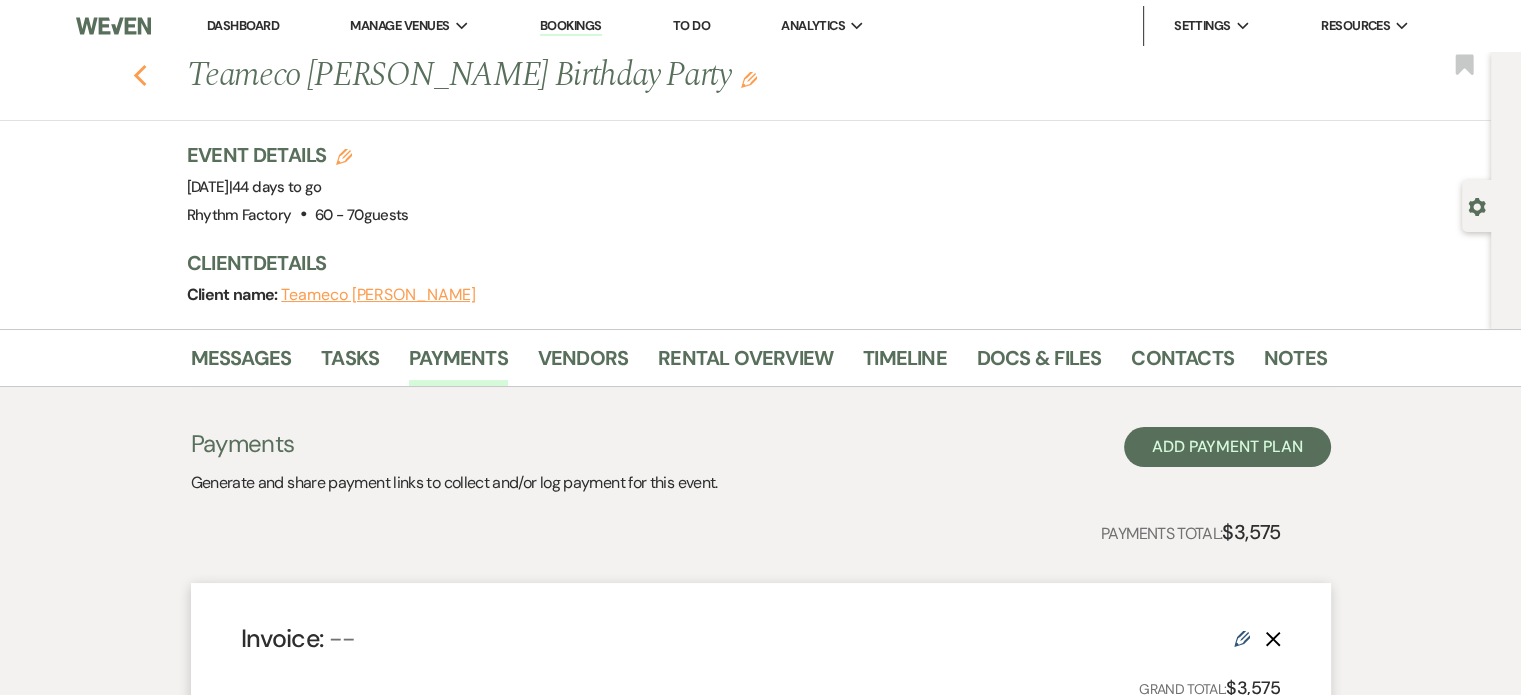 click on "Previous" 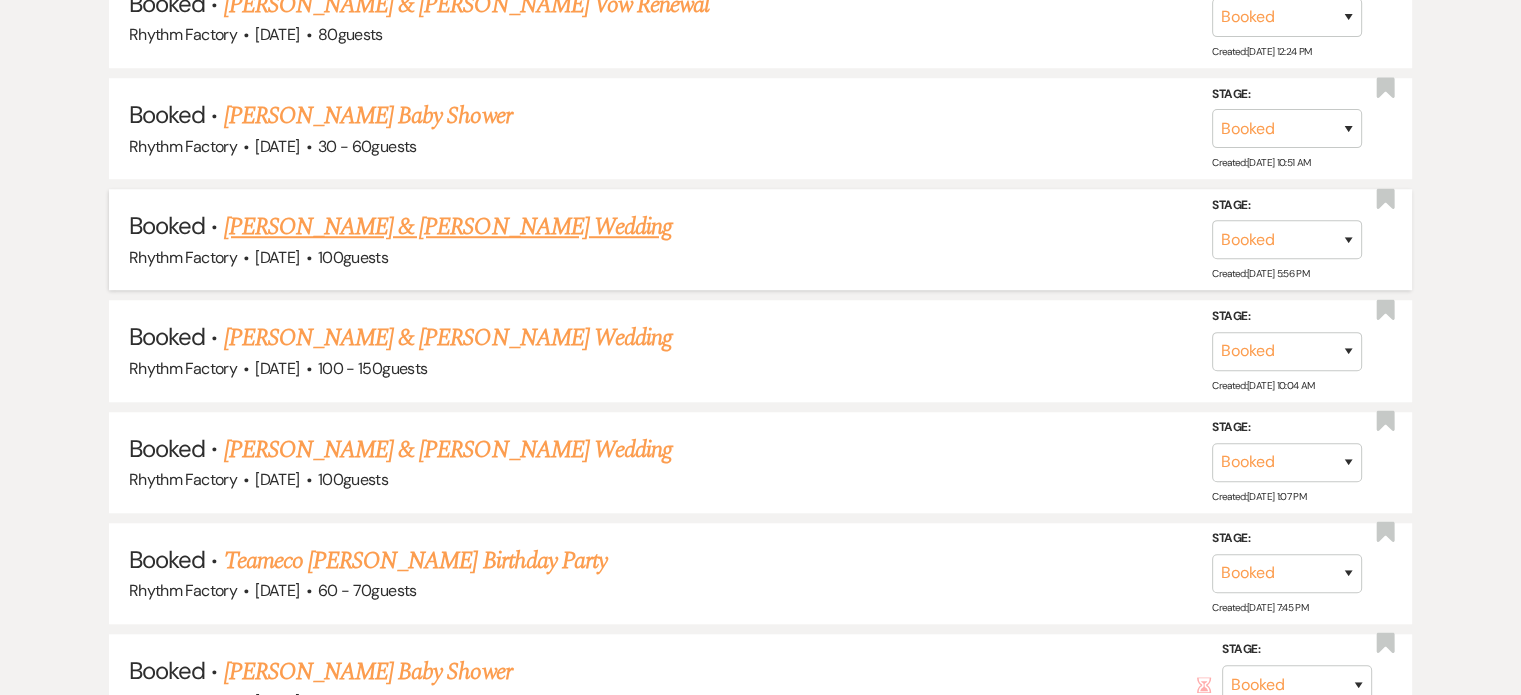 scroll, scrollTop: 1200, scrollLeft: 0, axis: vertical 